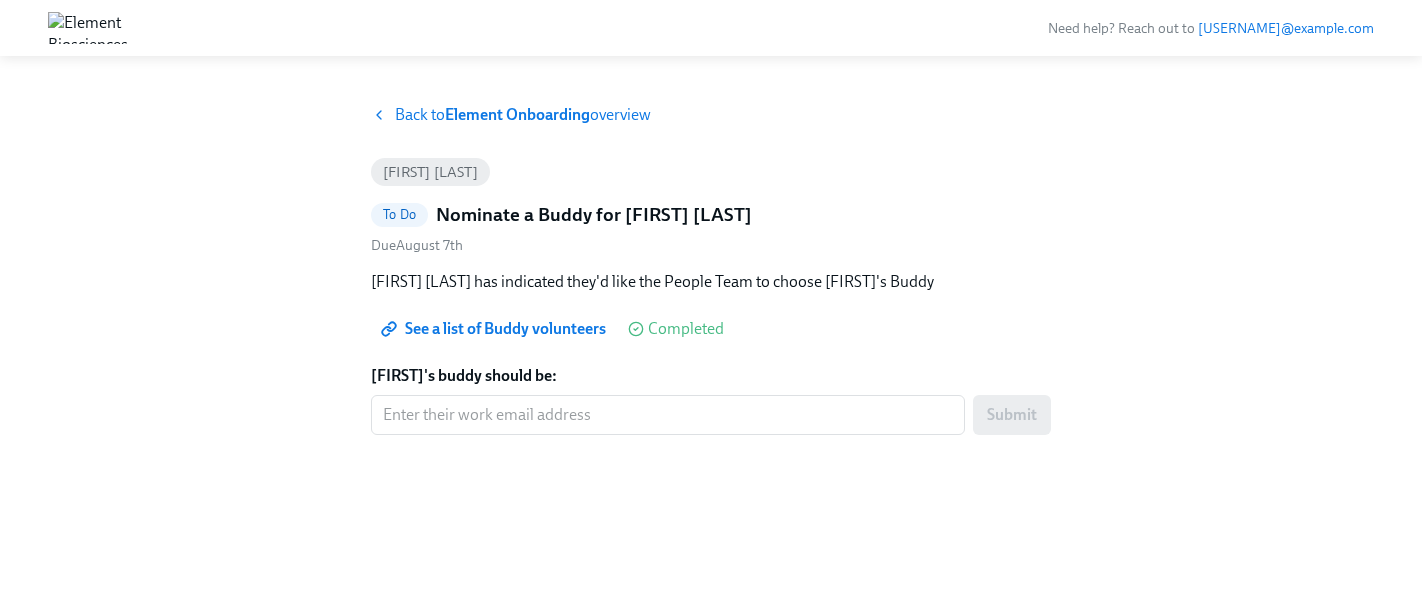 scroll, scrollTop: 0, scrollLeft: 0, axis: both 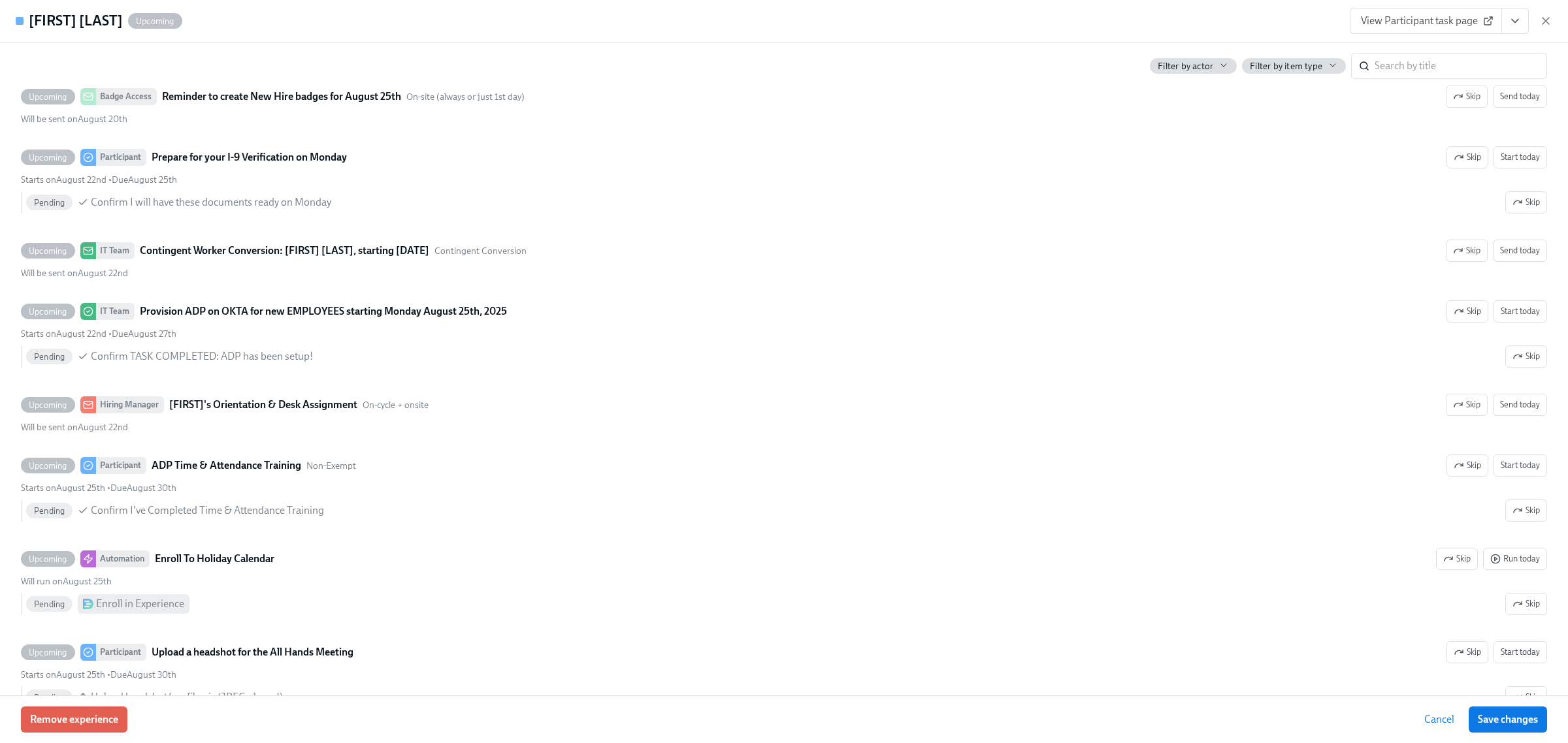 click on "View Participant task page" at bounding box center [1451, 21] 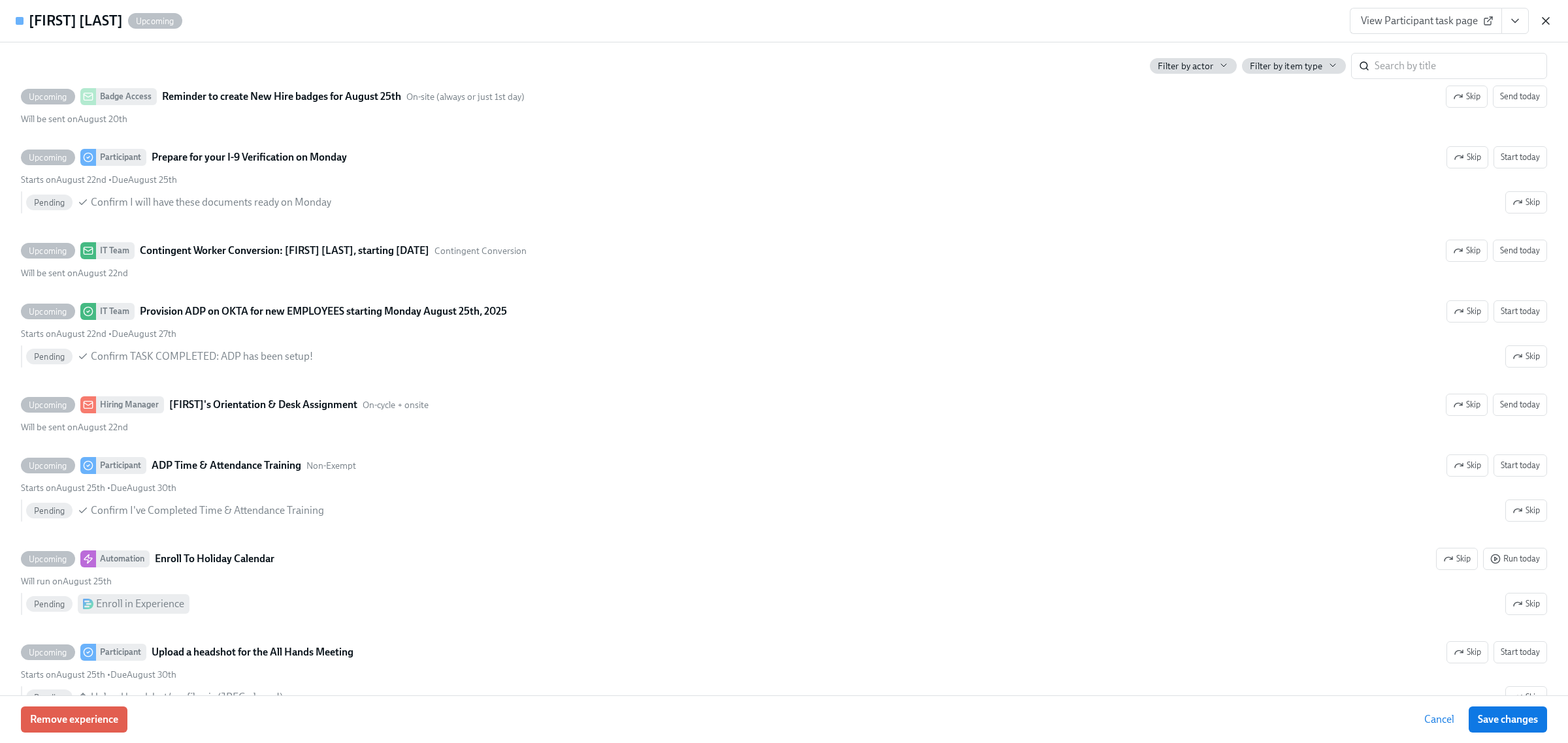 click 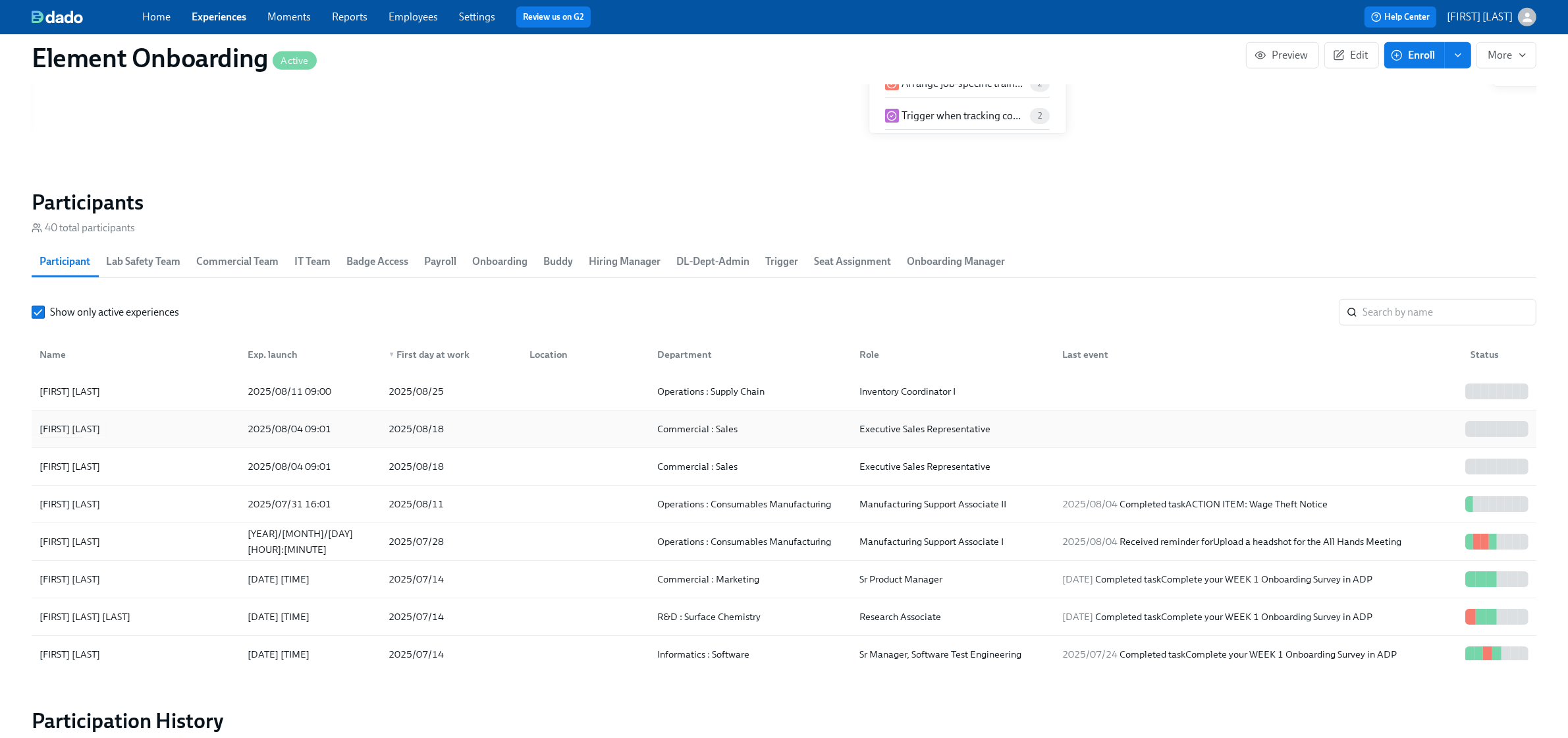 scroll, scrollTop: 1318, scrollLeft: 0, axis: vertical 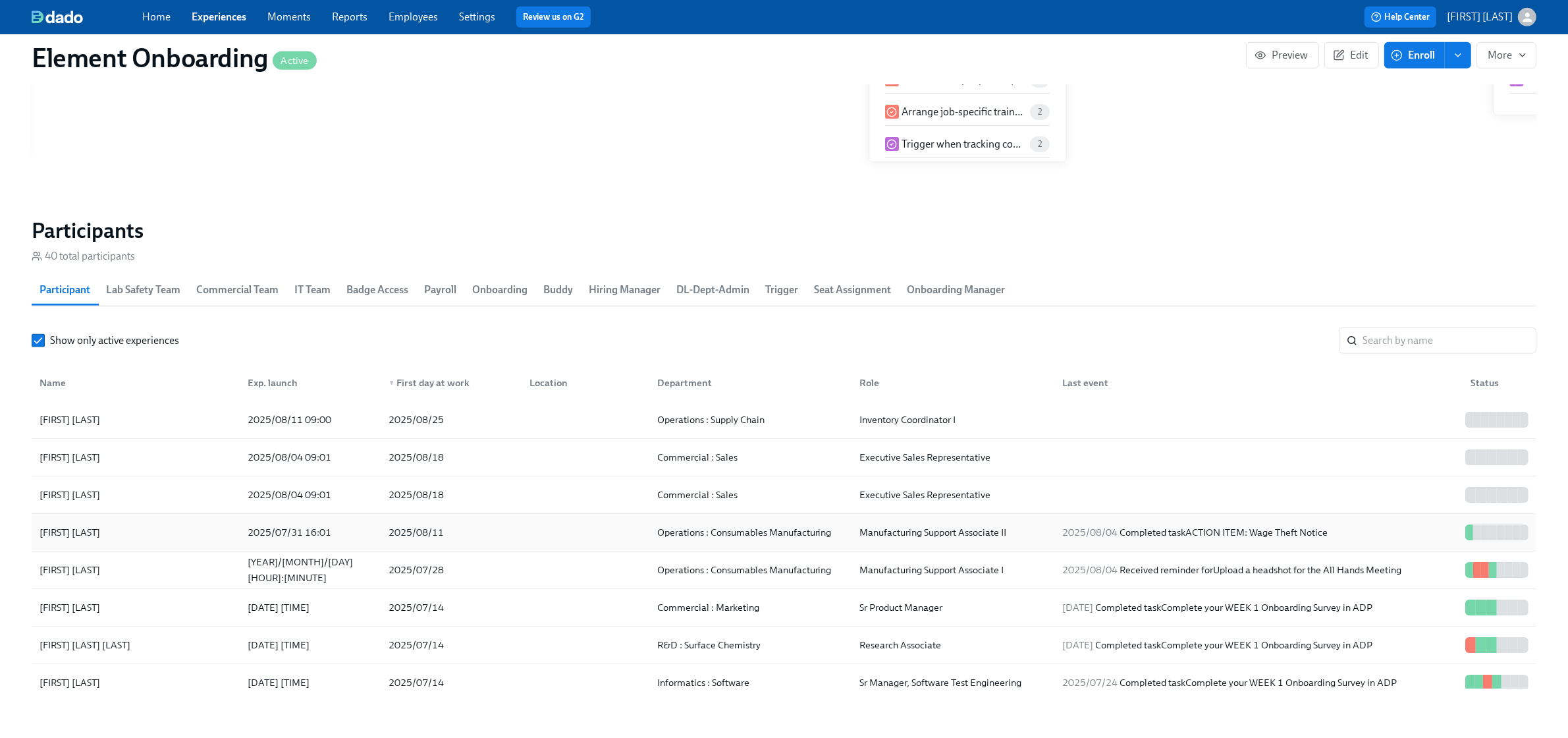 click on "[FIRST] [LAST]" at bounding box center (136, 532) 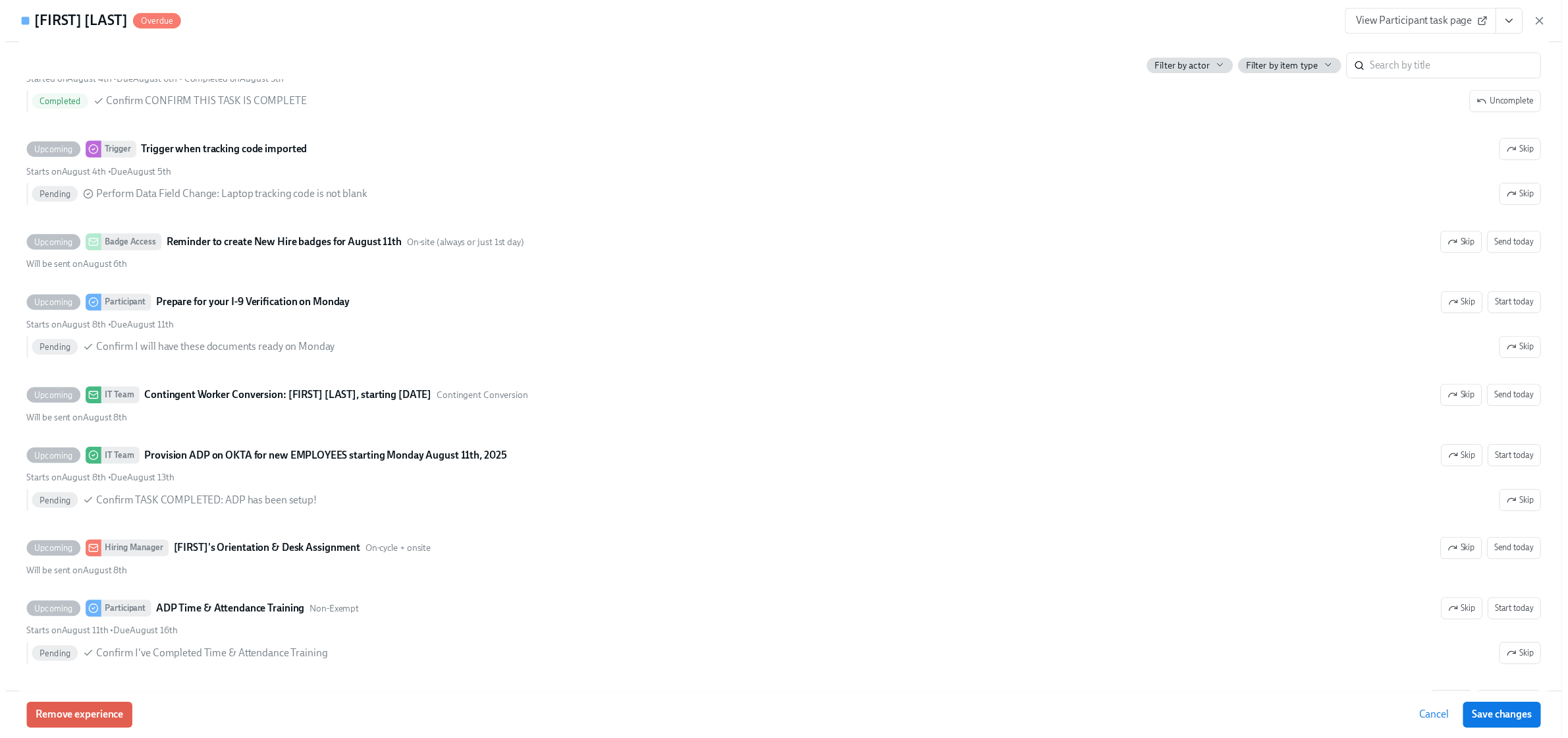 scroll, scrollTop: 1647, scrollLeft: 0, axis: vertical 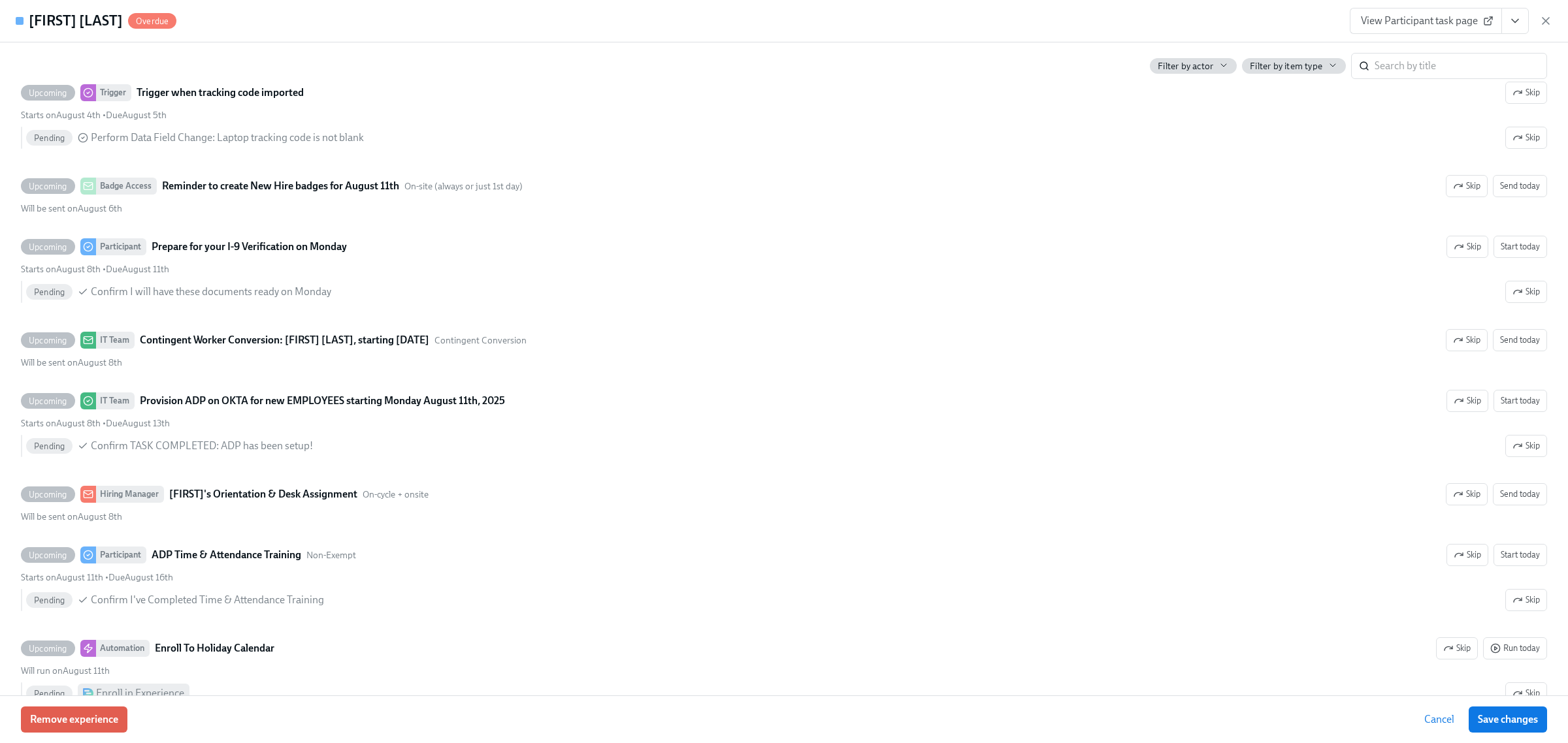 click on "View Participant task page" at bounding box center (1451, 21) 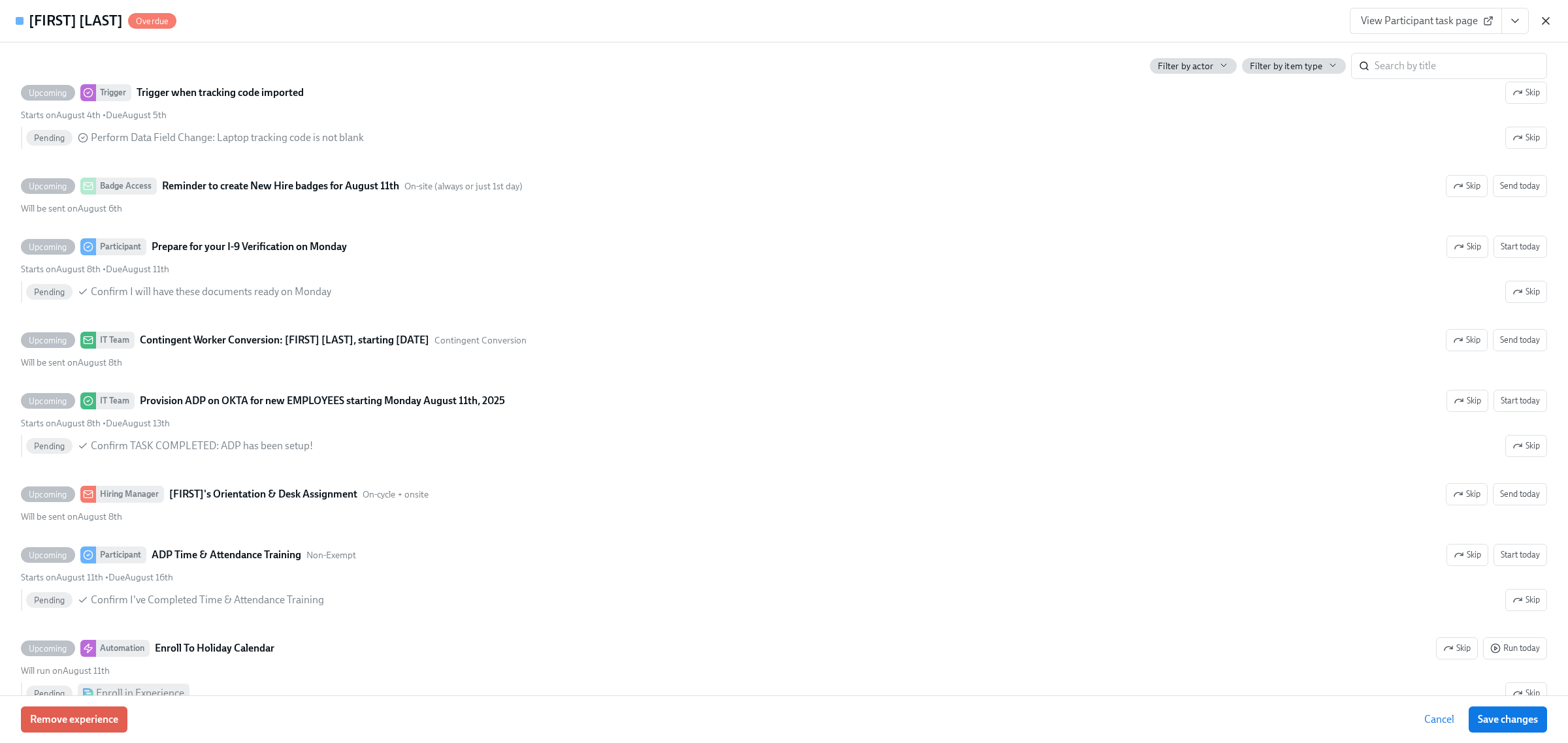 click 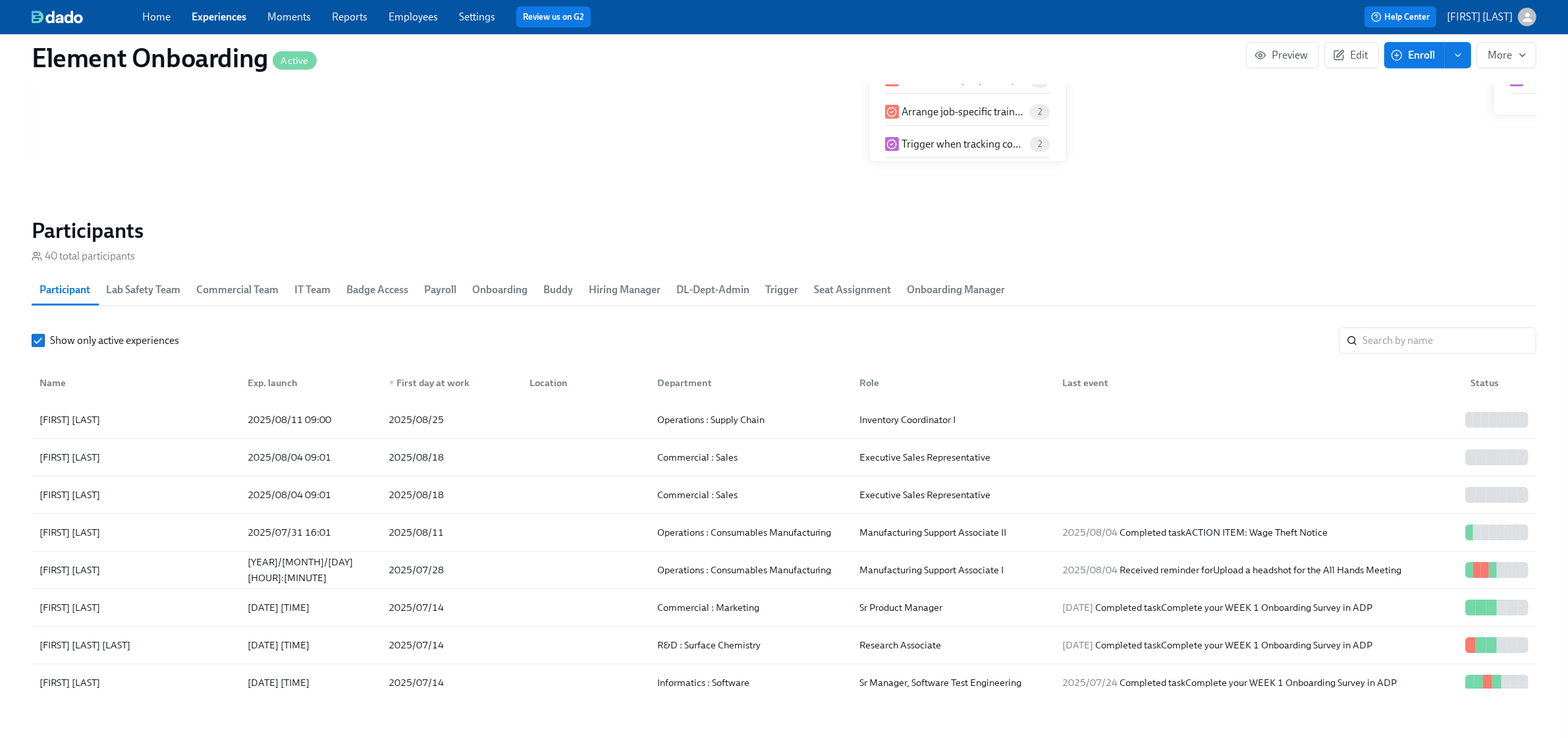 click on "Experiences" at bounding box center [219, 17] 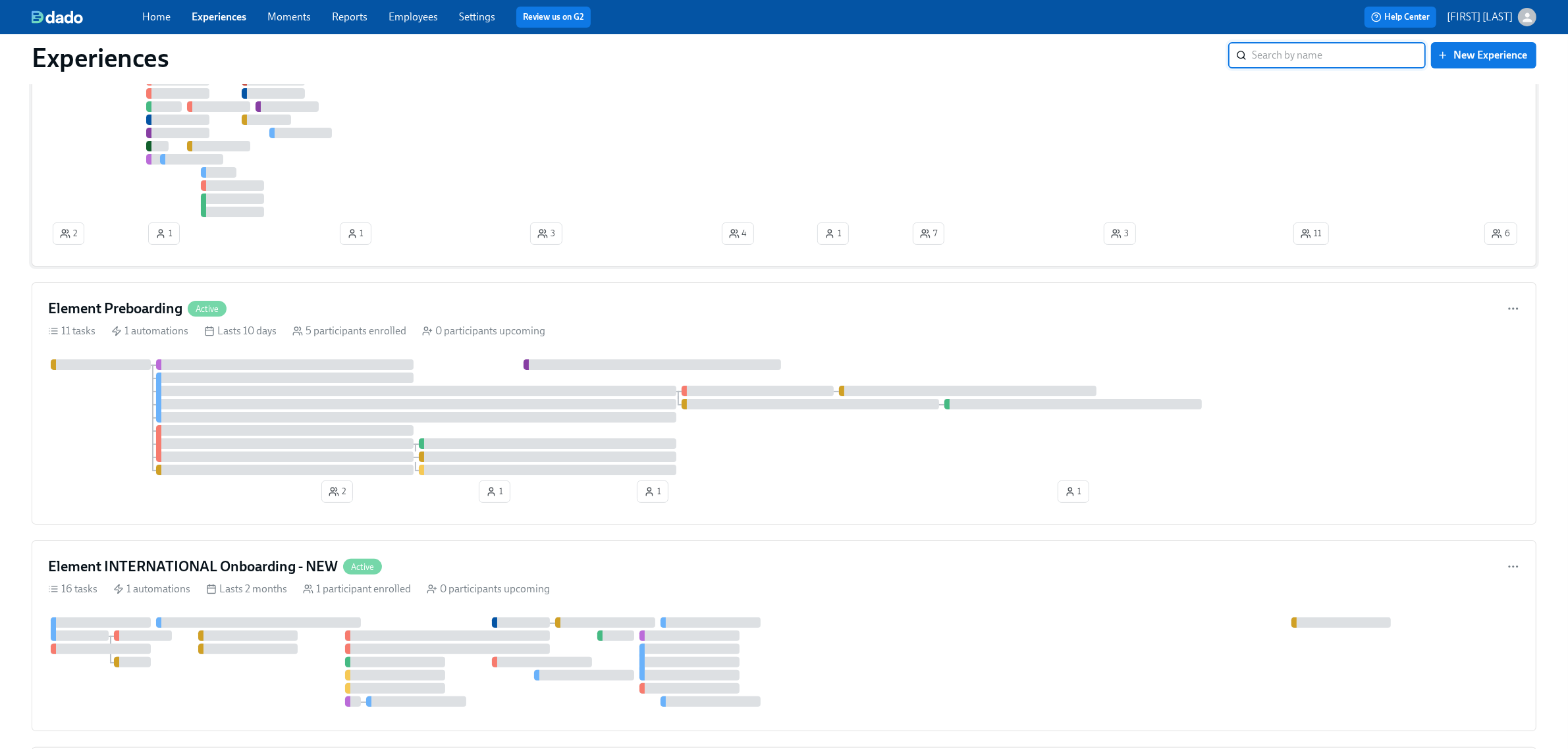 scroll, scrollTop: 329, scrollLeft: 0, axis: vertical 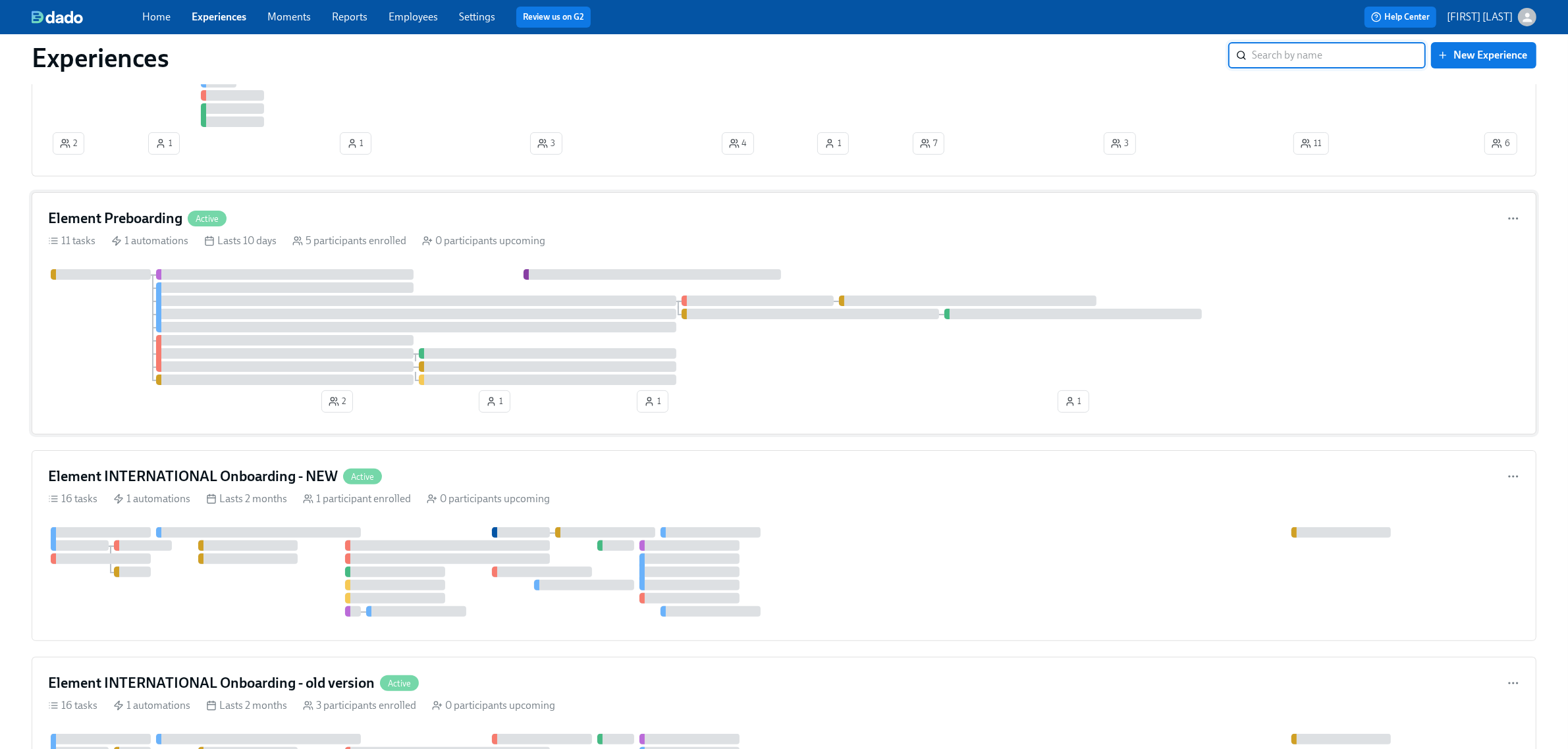 click on "11 tasks   1 automations   Lasts   10 days   5 participants   enrolled     0 participants   upcoming" at bounding box center (784, 241) 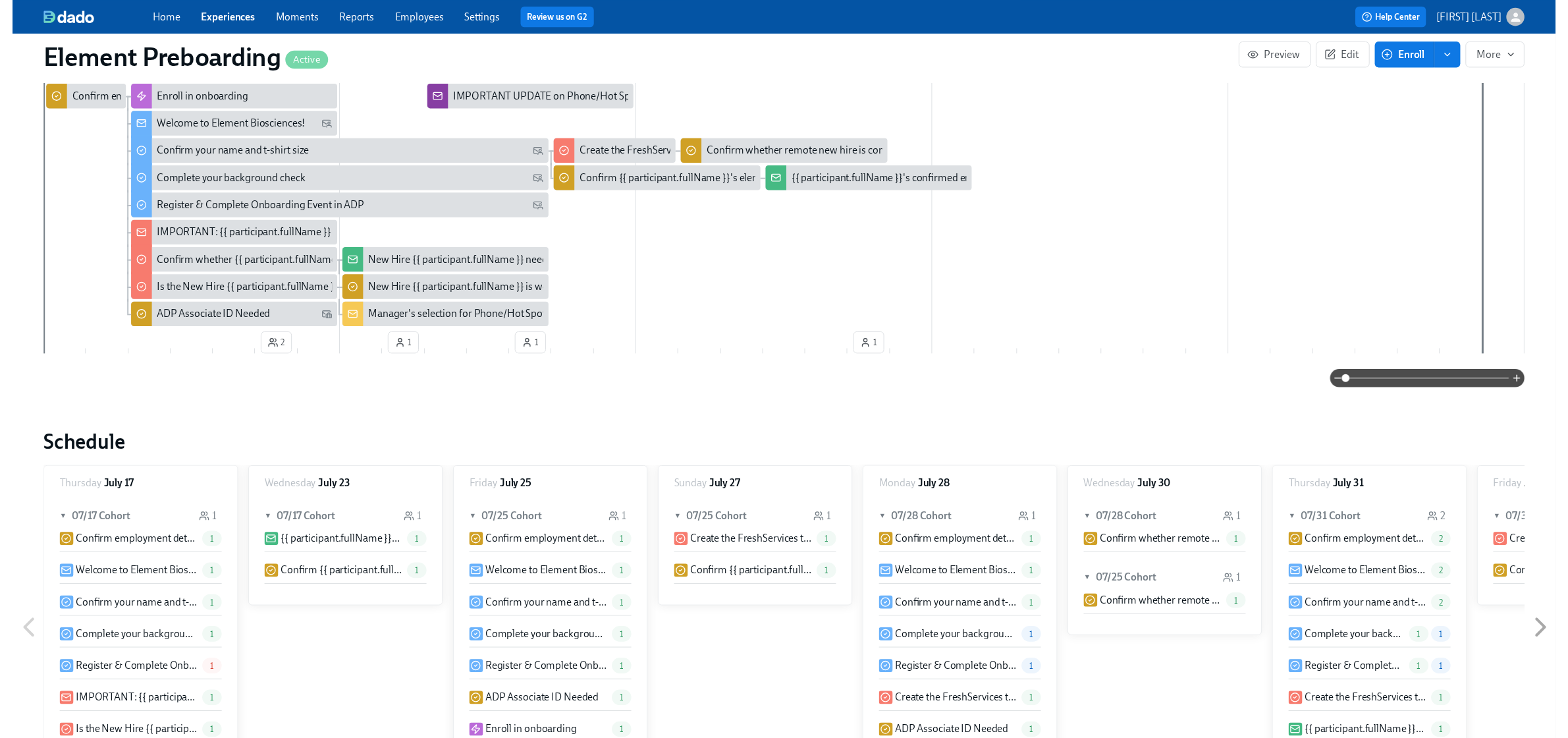 scroll, scrollTop: 0, scrollLeft: 0, axis: both 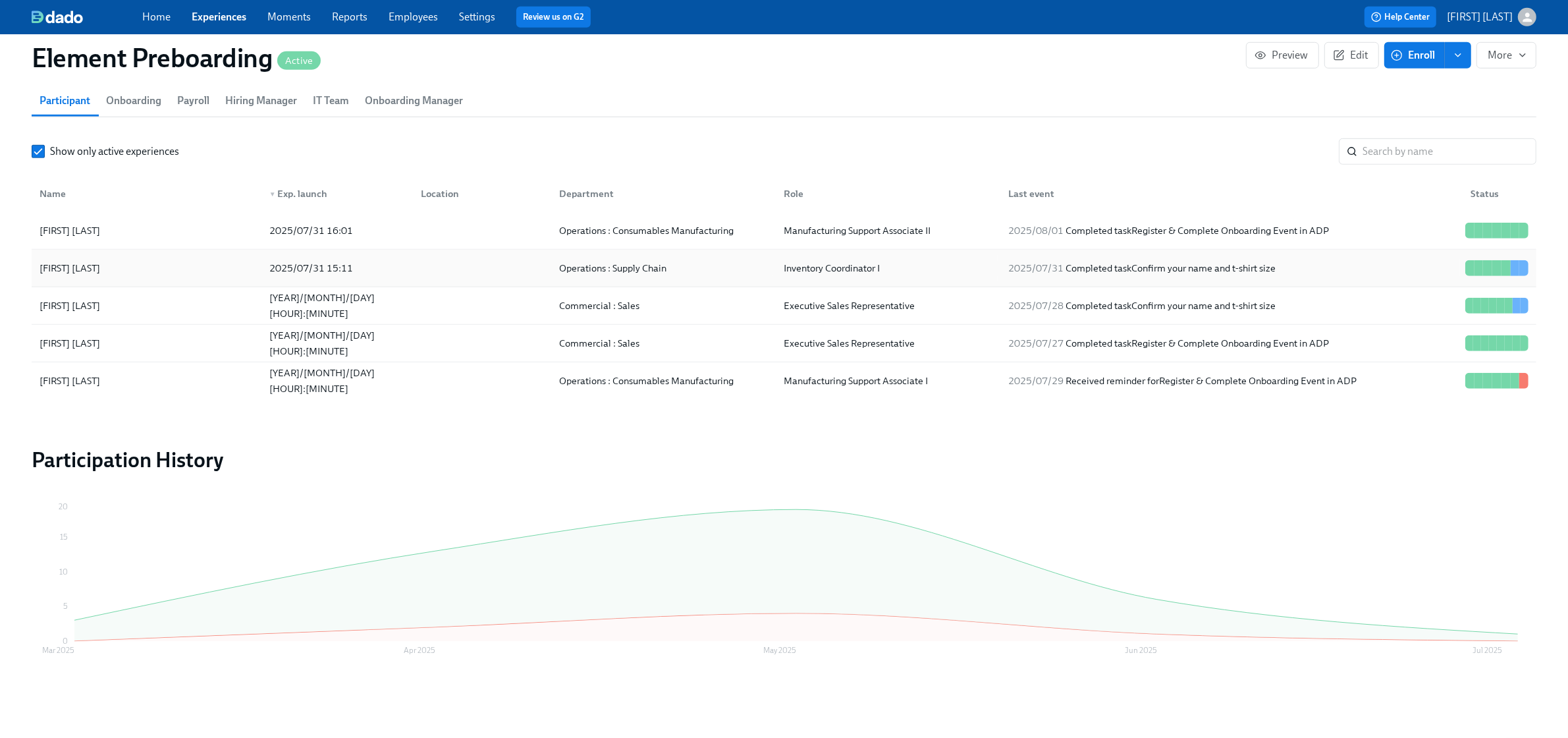 click on "[FIRST] [LAST]" at bounding box center [146, 268] 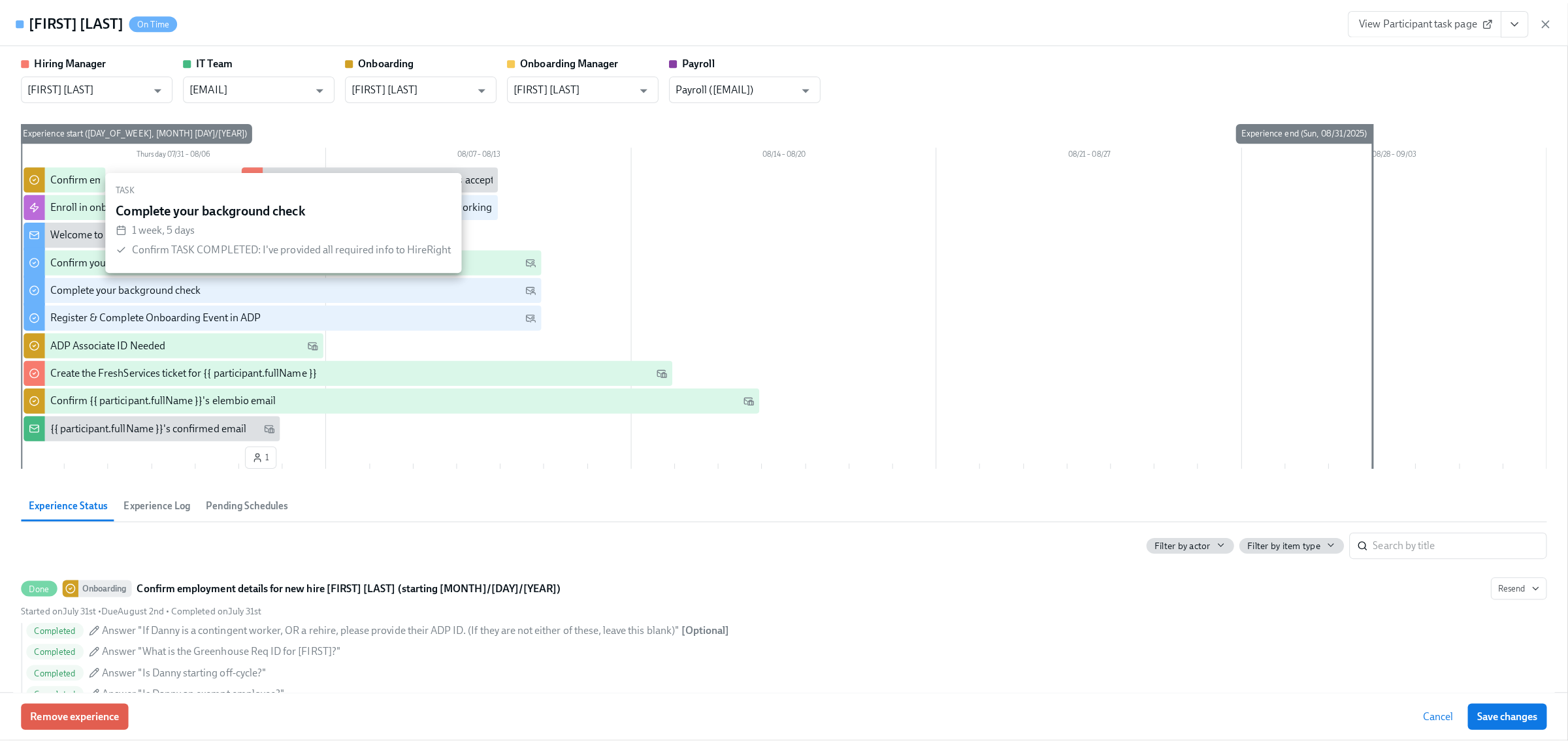 scroll, scrollTop: 1167, scrollLeft: 0, axis: vertical 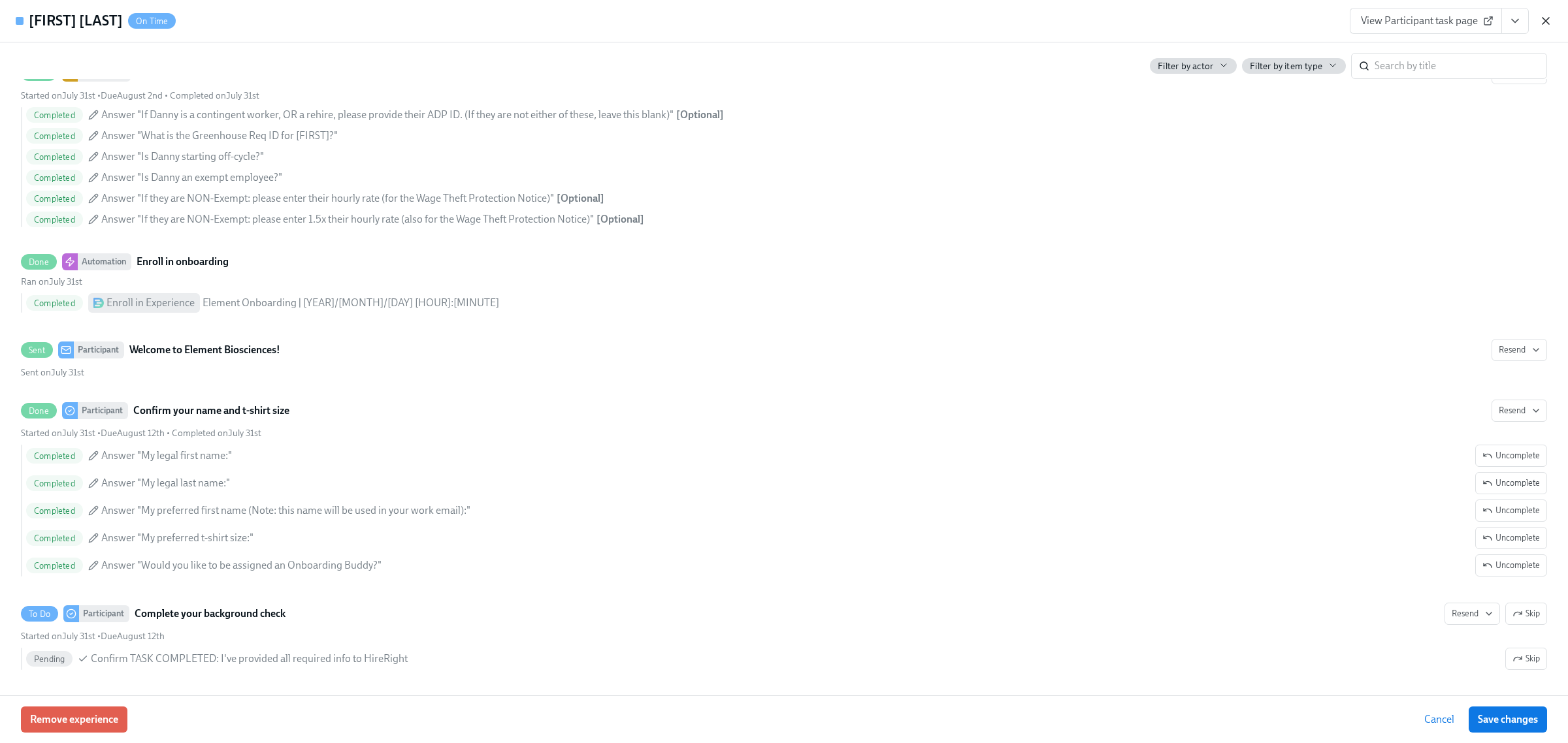 click 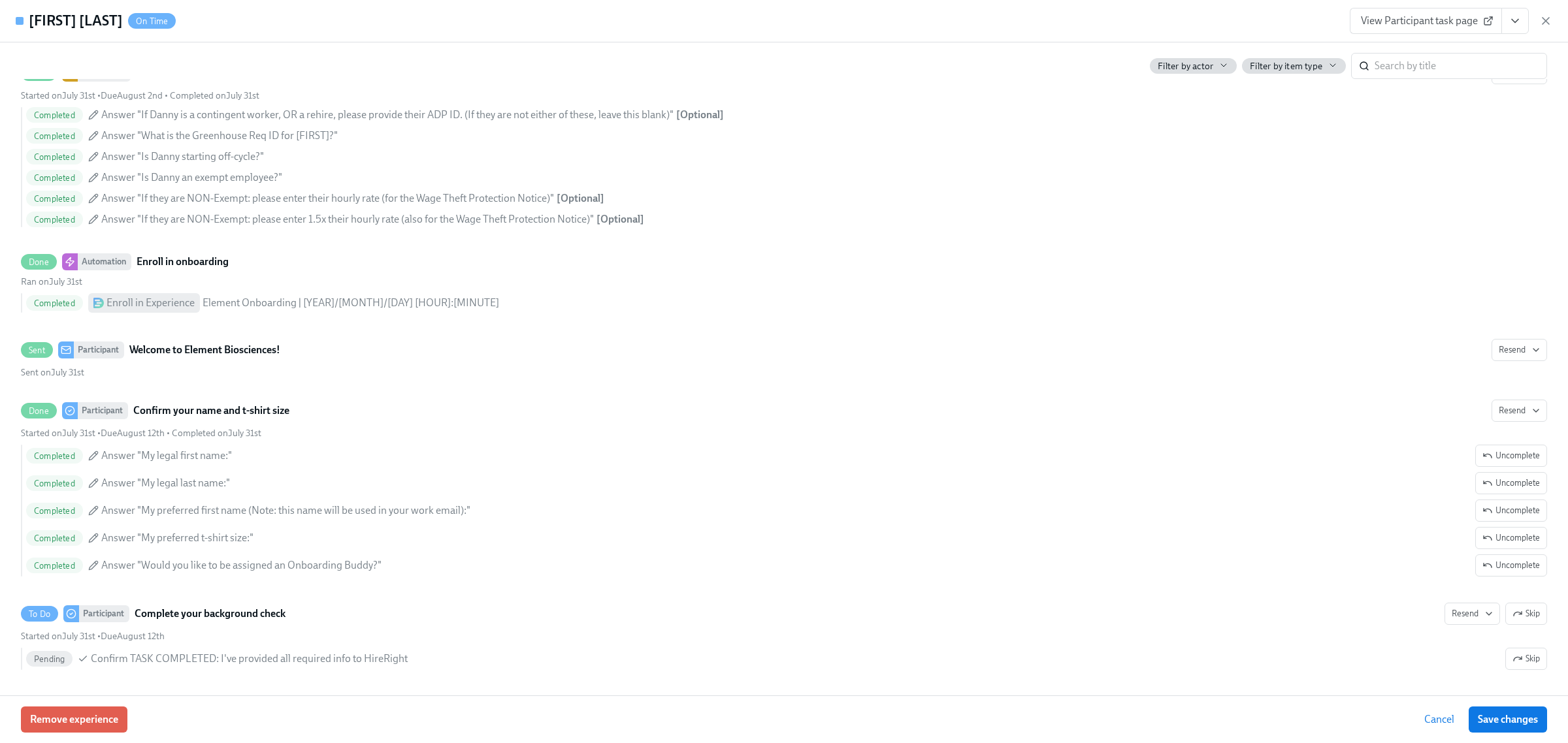 scroll, scrollTop: 0, scrollLeft: 342, axis: horizontal 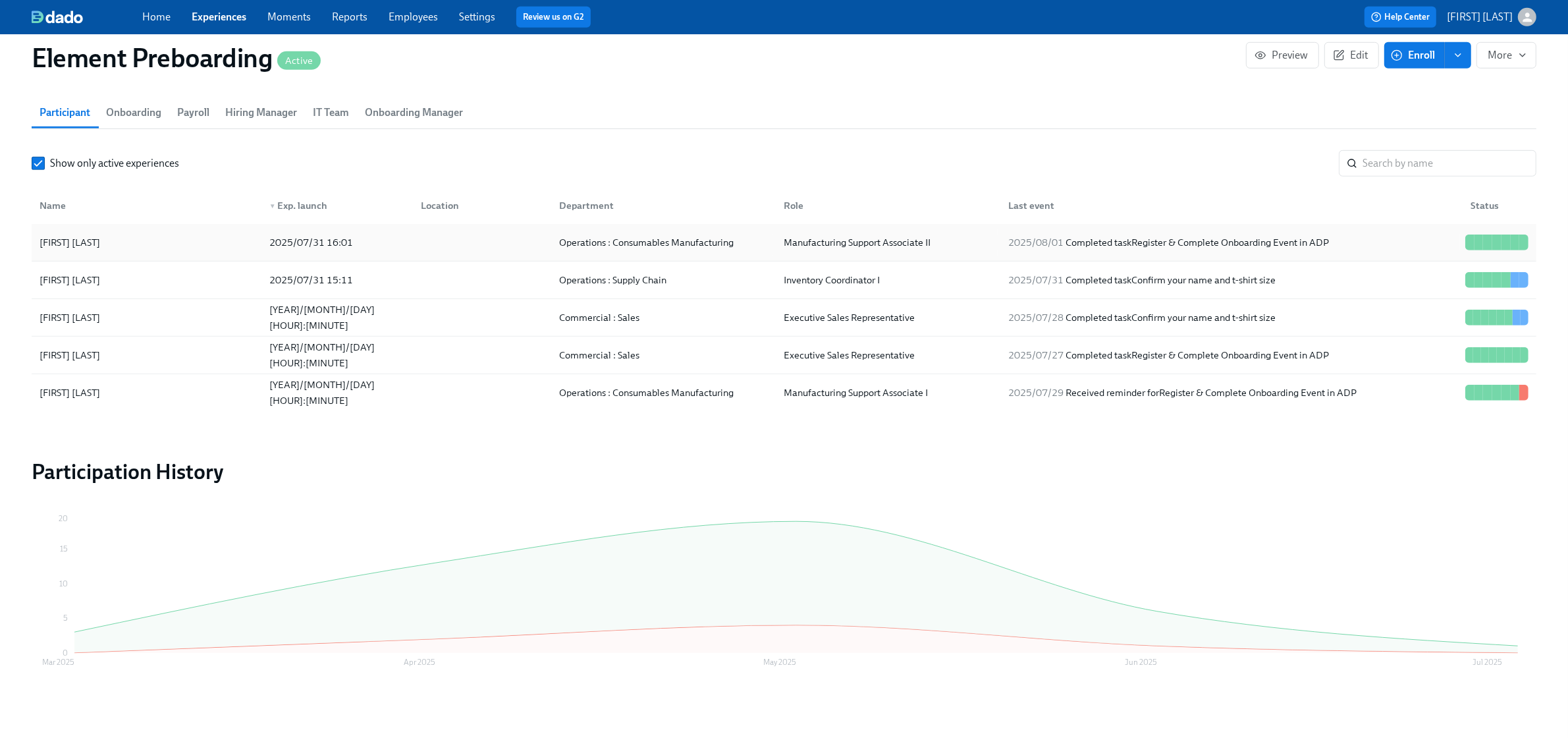 click on "[FIRST] [LAST]" at bounding box center [146, 242] 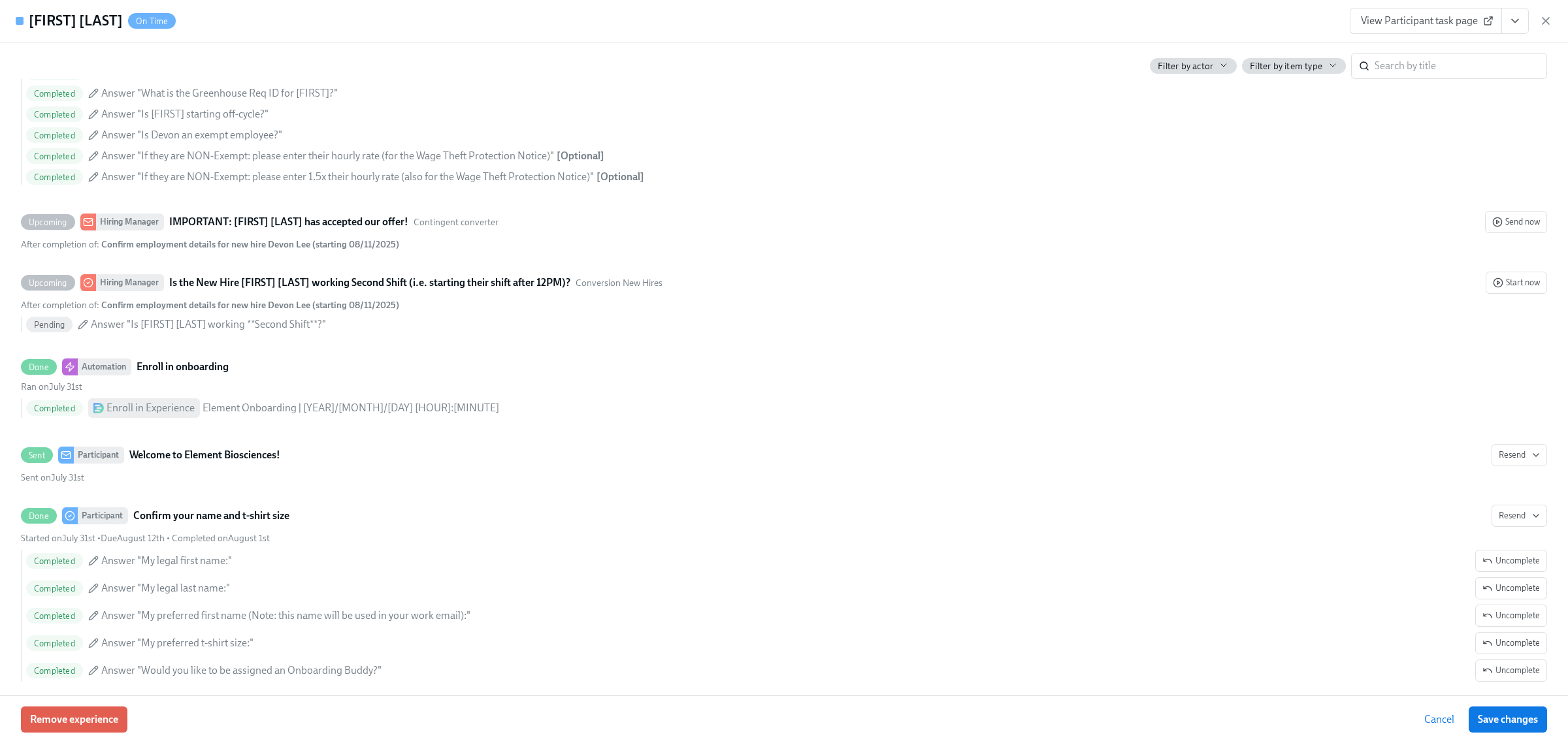 scroll, scrollTop: 494, scrollLeft: 0, axis: vertical 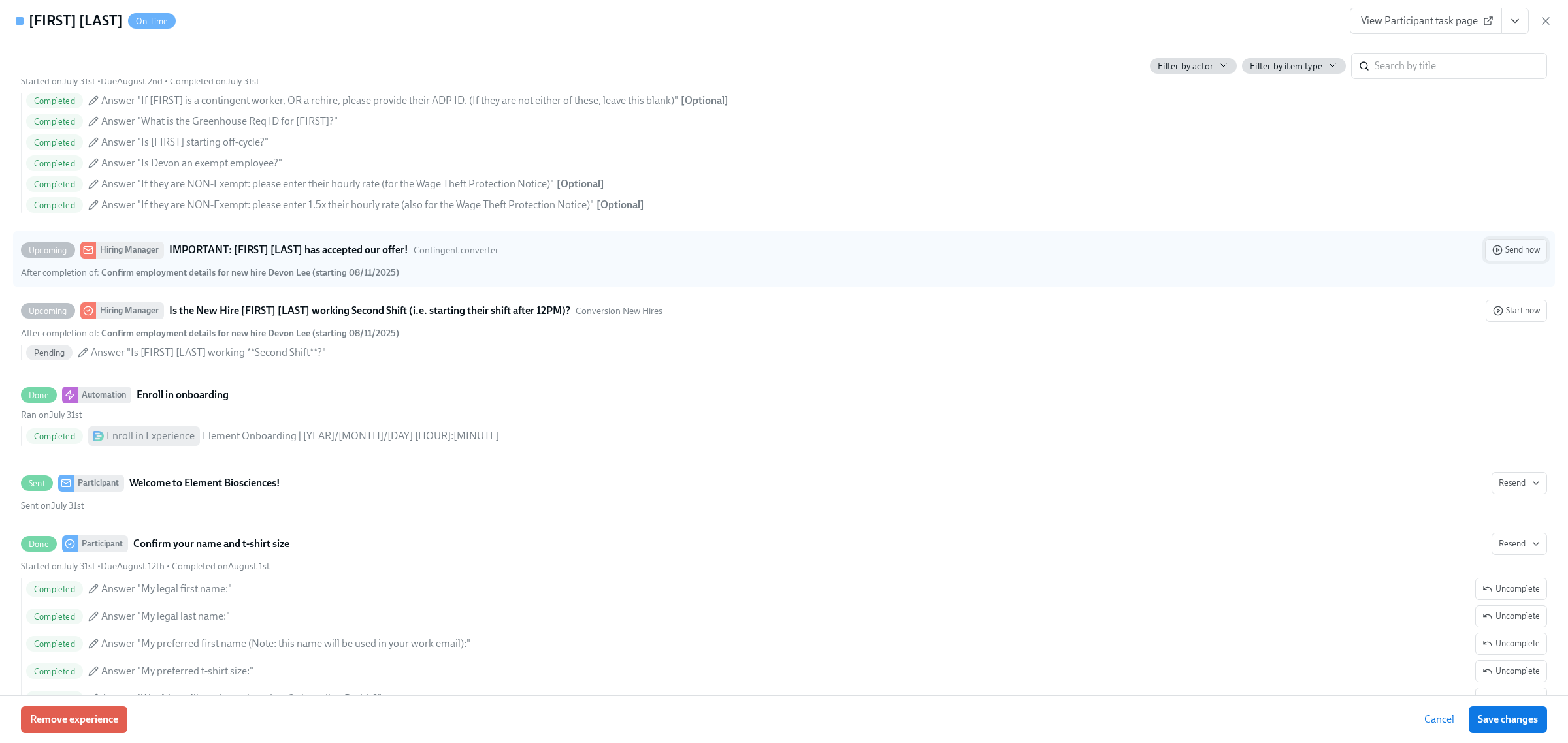 click on "Send now" at bounding box center (1516, 250) 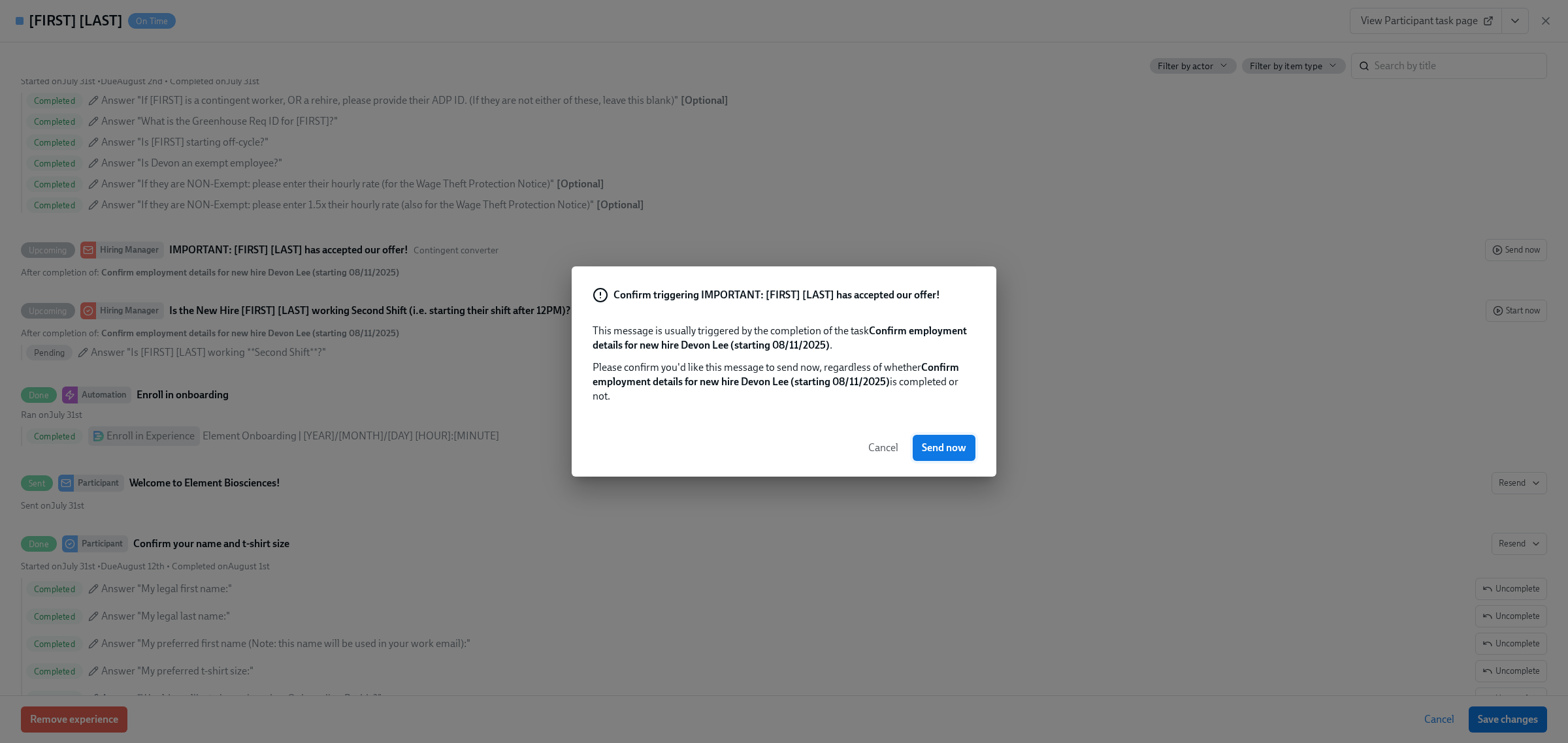click on "Send now" at bounding box center [944, 448] 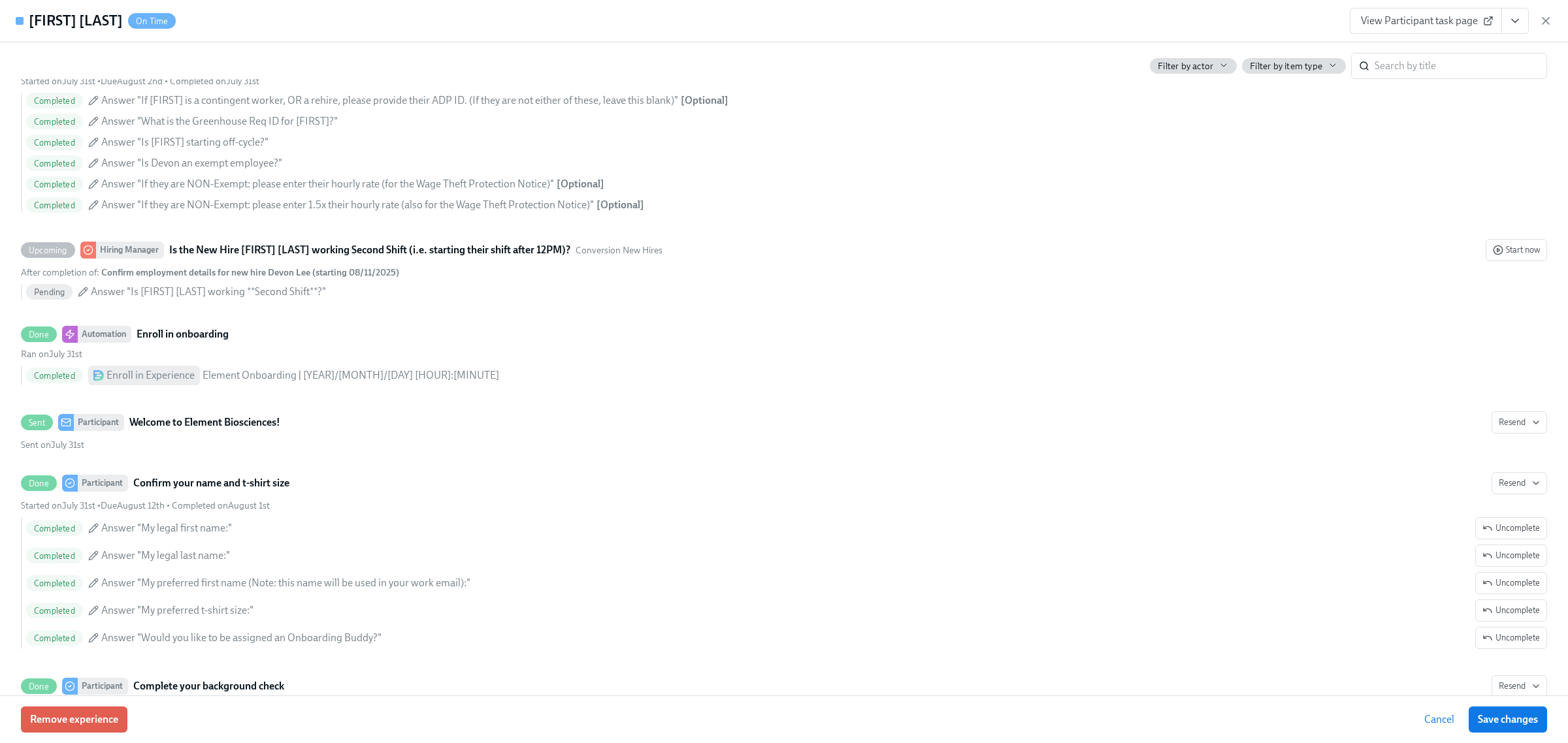 scroll, scrollTop: 0, scrollLeft: 354, axis: horizontal 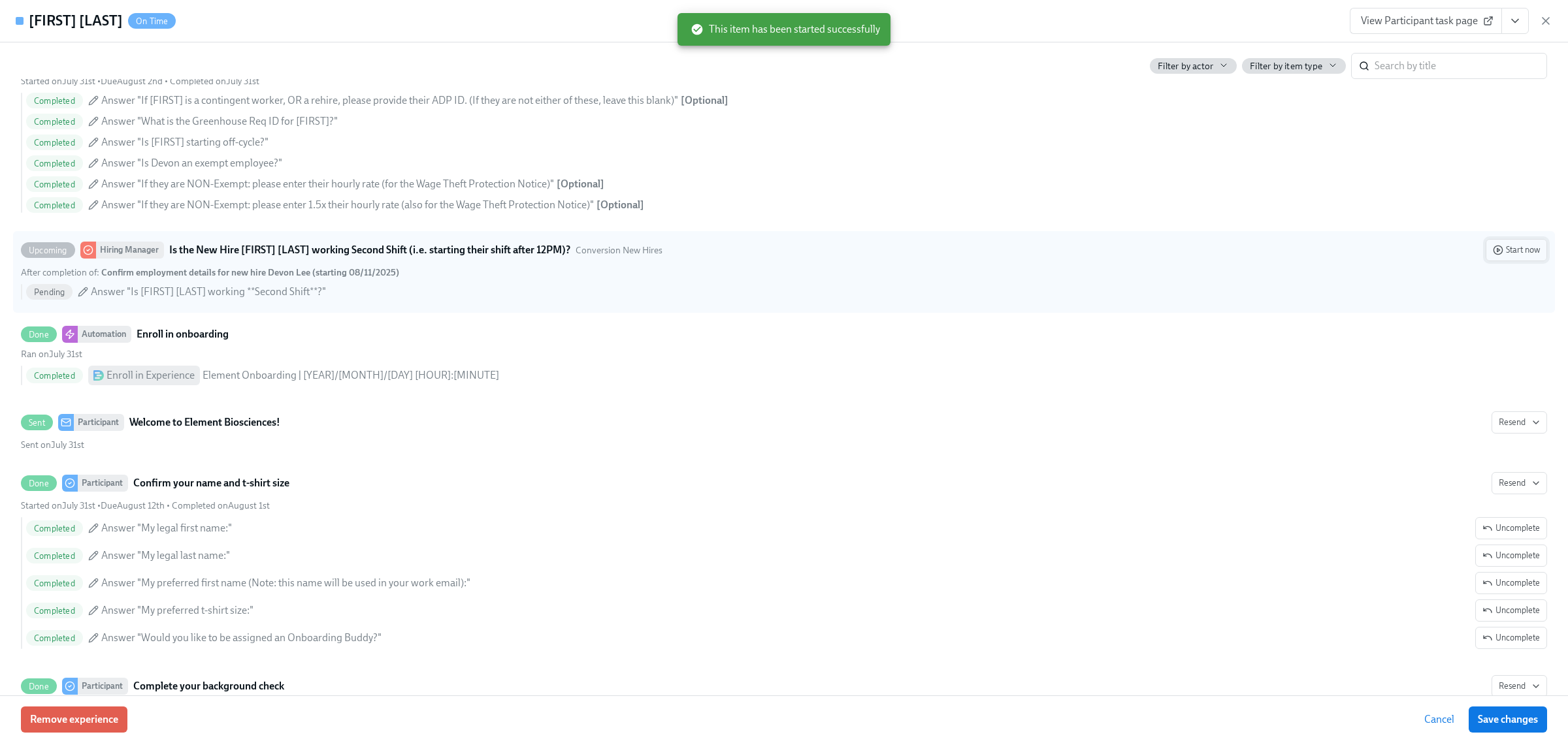 click on "Start now" at bounding box center (1516, 250) 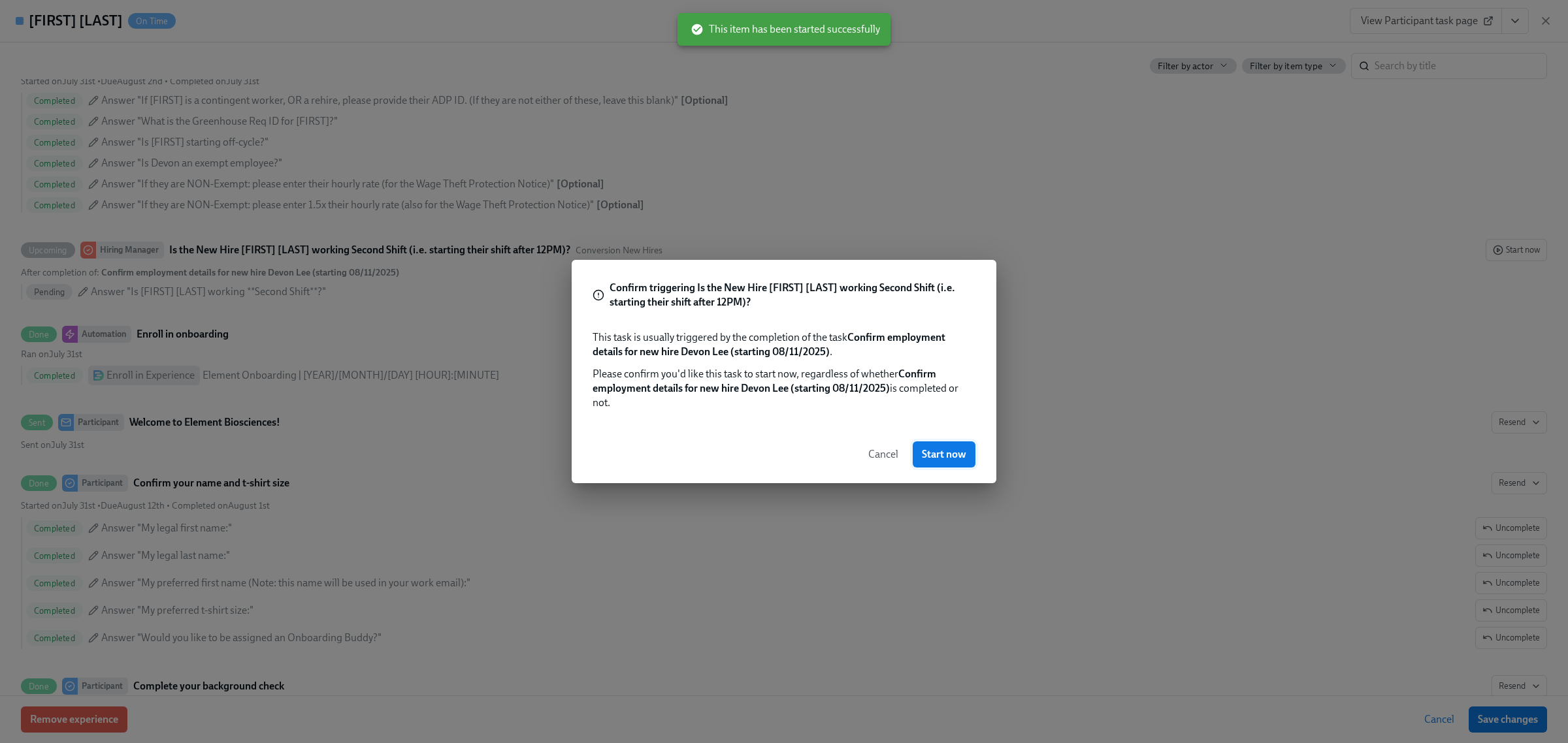 click on "Start now" at bounding box center [944, 454] 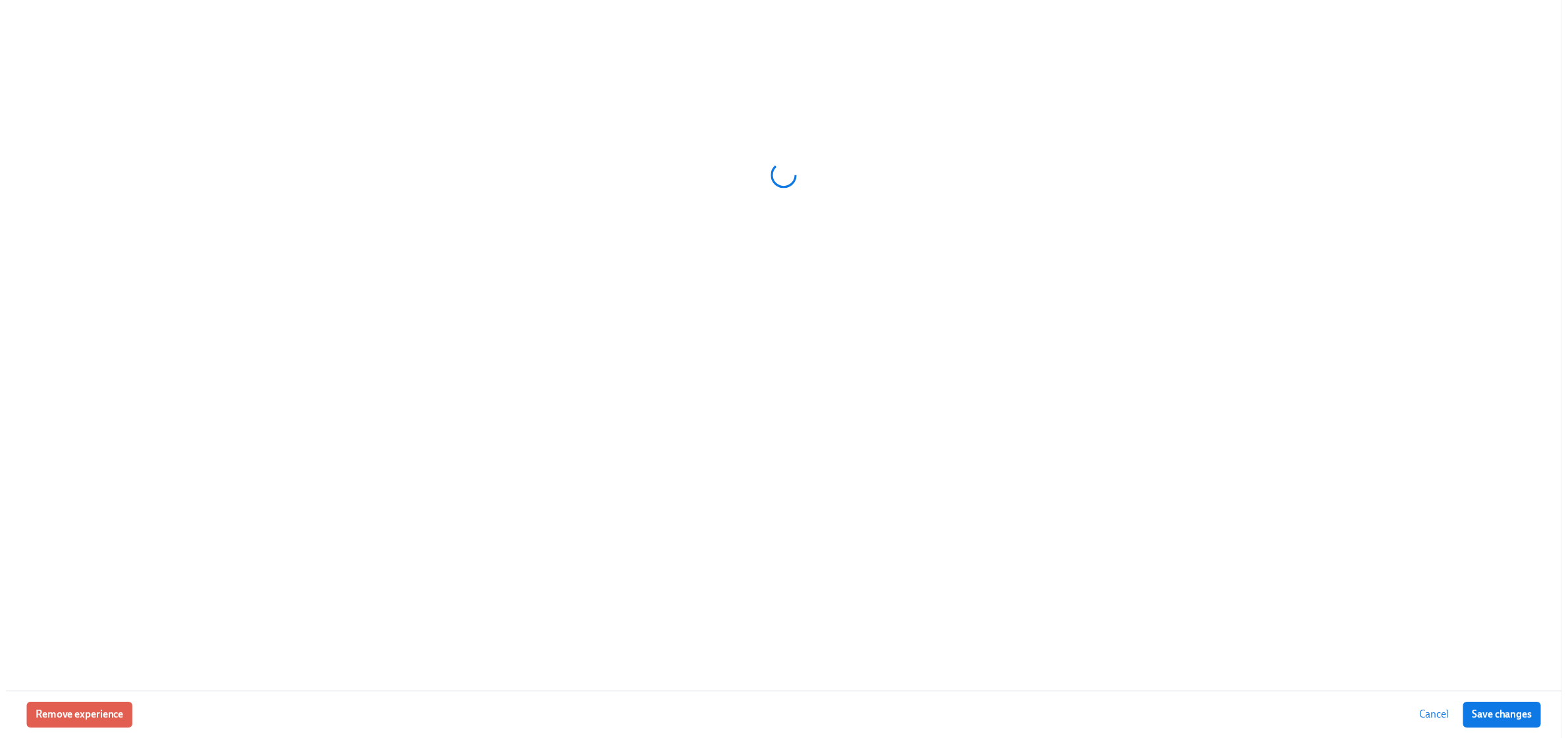 scroll, scrollTop: 0, scrollLeft: 0, axis: both 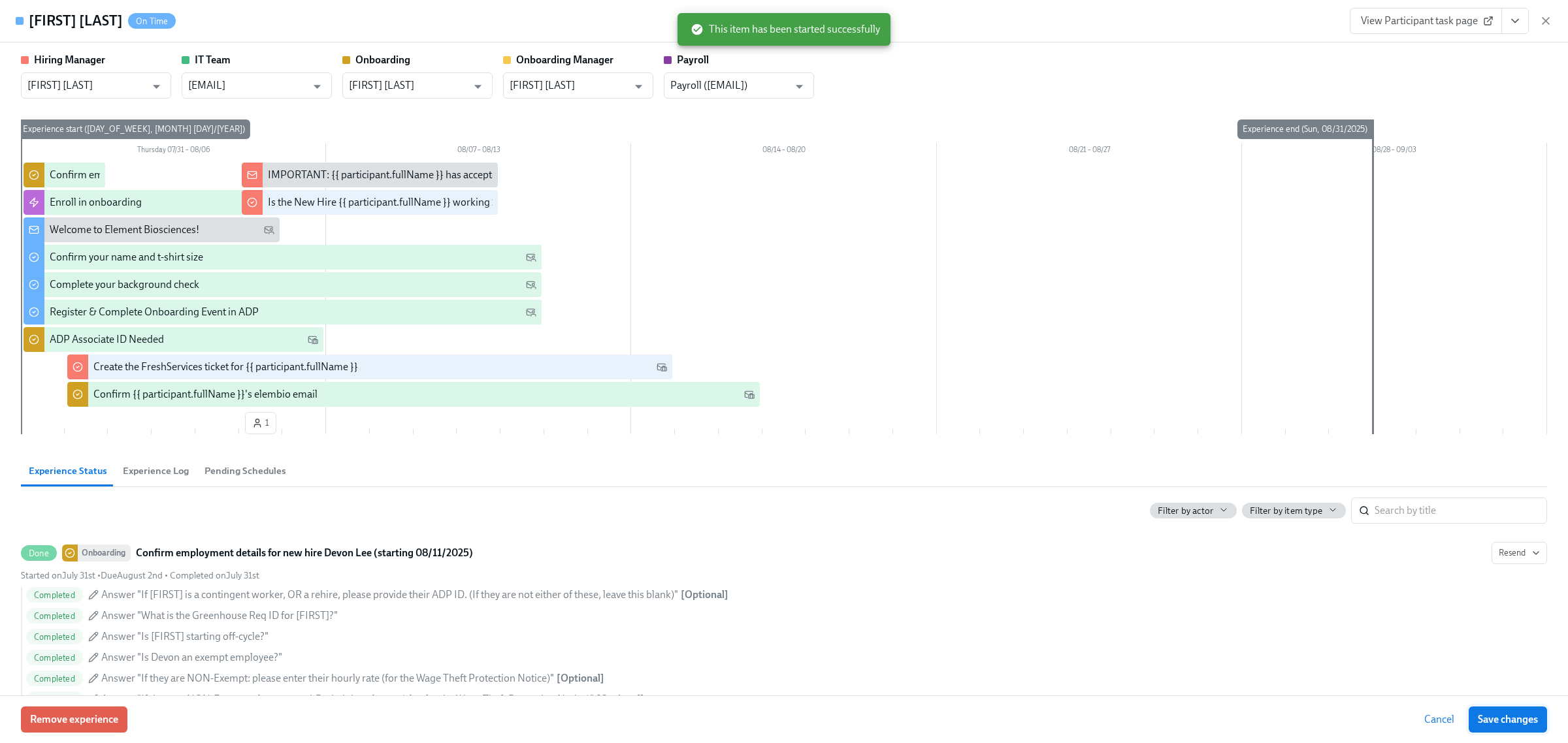 click on "Save changes" at bounding box center (1508, 719) 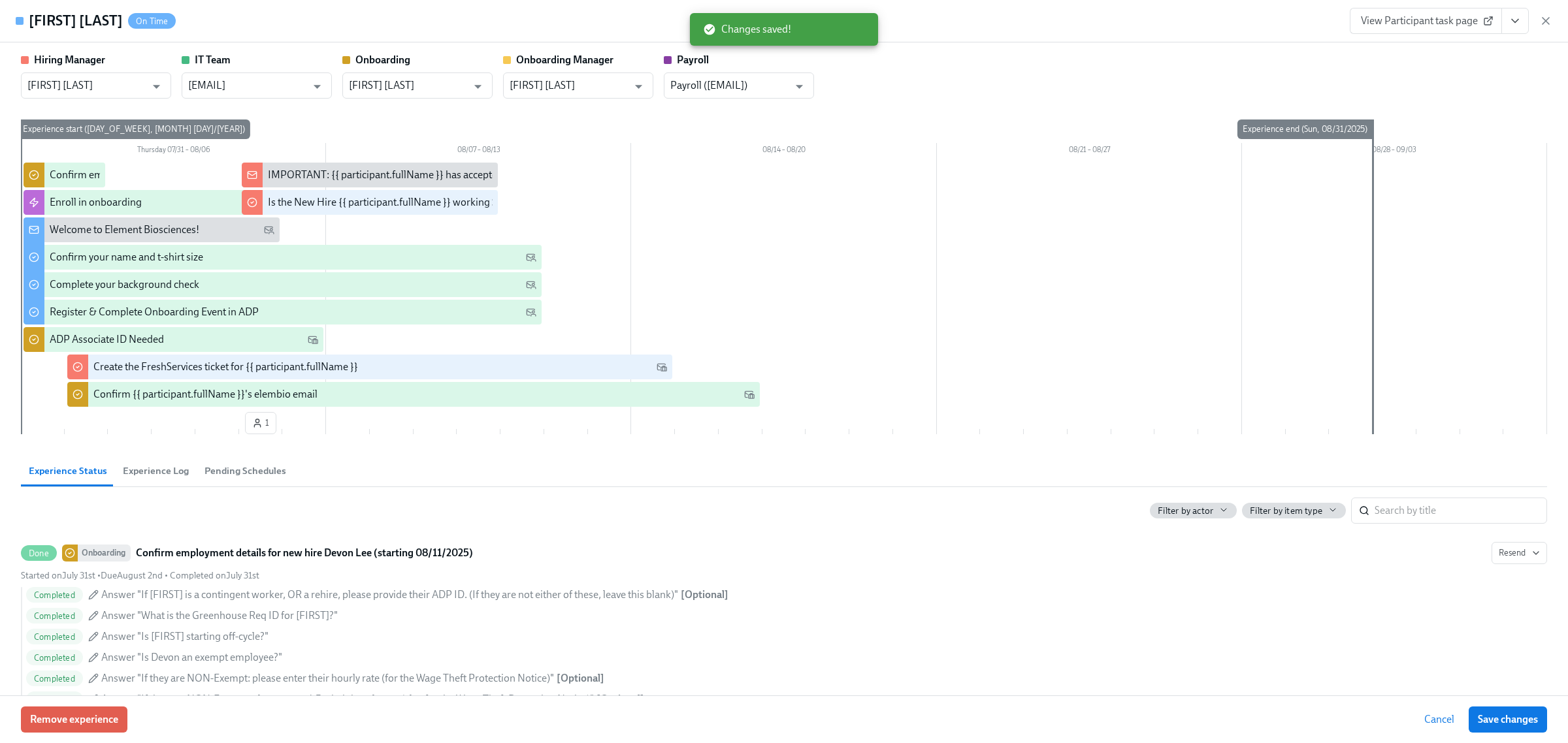 drag, startPoint x: 1548, startPoint y: 18, endPoint x: 885, endPoint y: 368, distance: 749.7126 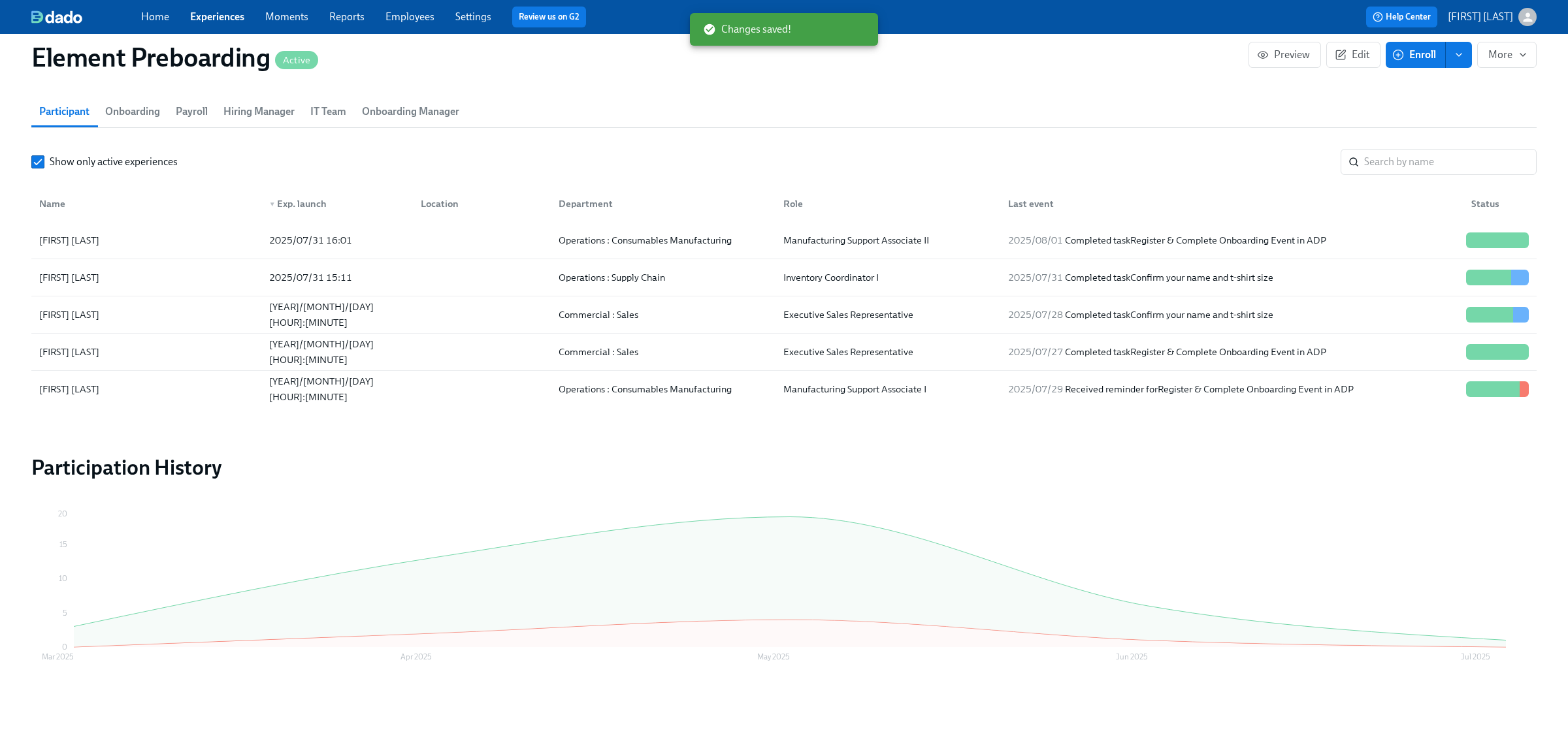 scroll, scrollTop: 0, scrollLeft: 342, axis: horizontal 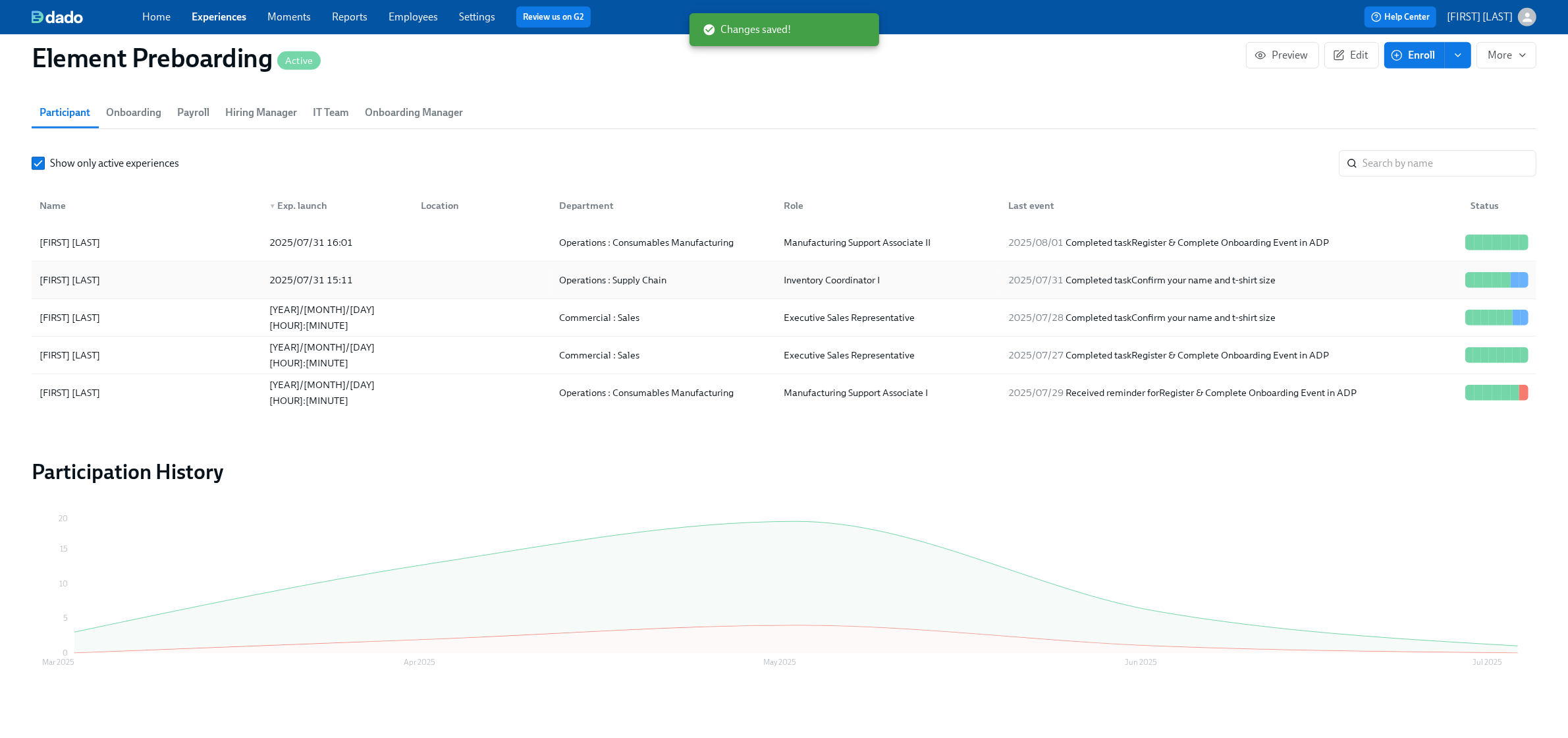 click on "[FIRST] [LAST]" at bounding box center [146, 280] 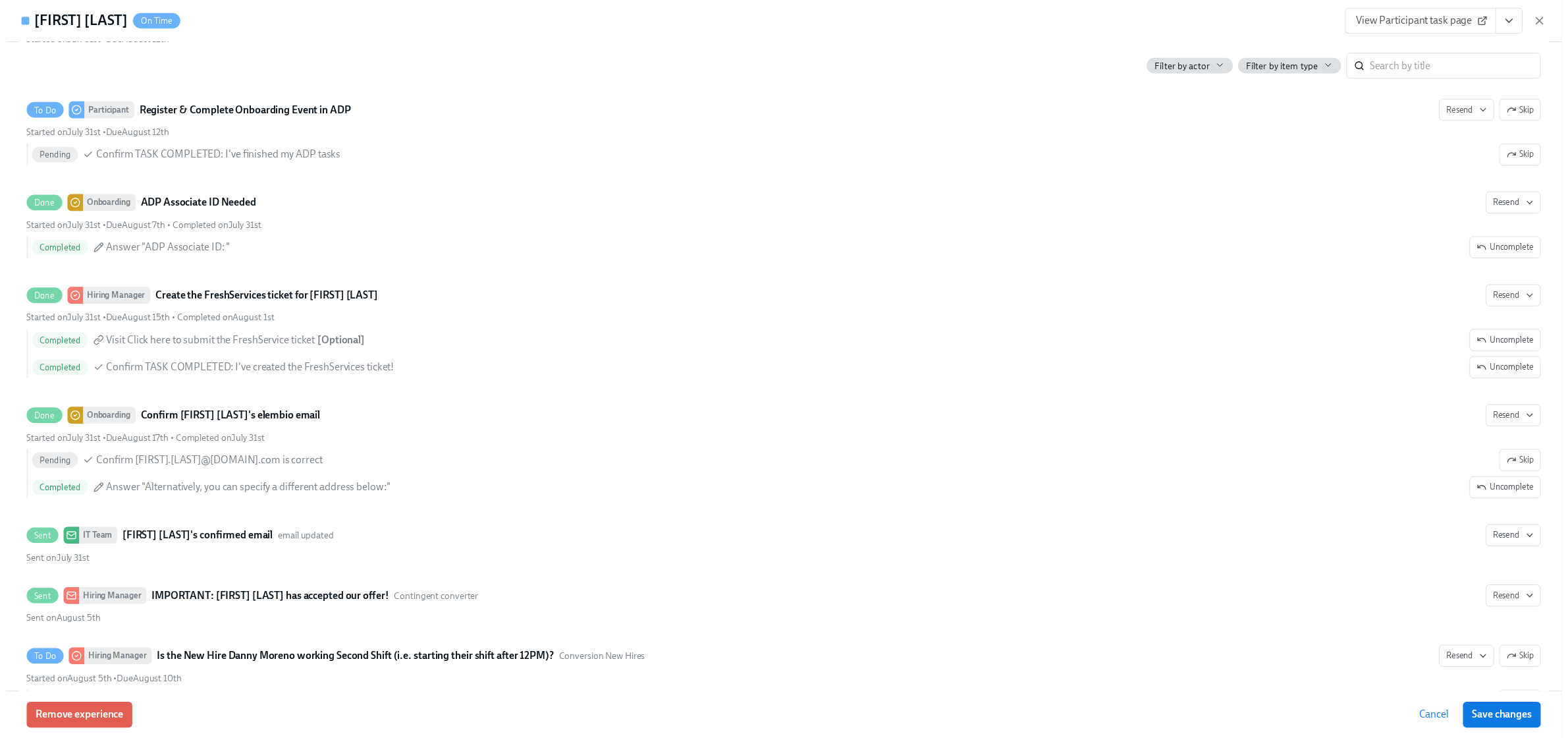 scroll, scrollTop: 1171, scrollLeft: 0, axis: vertical 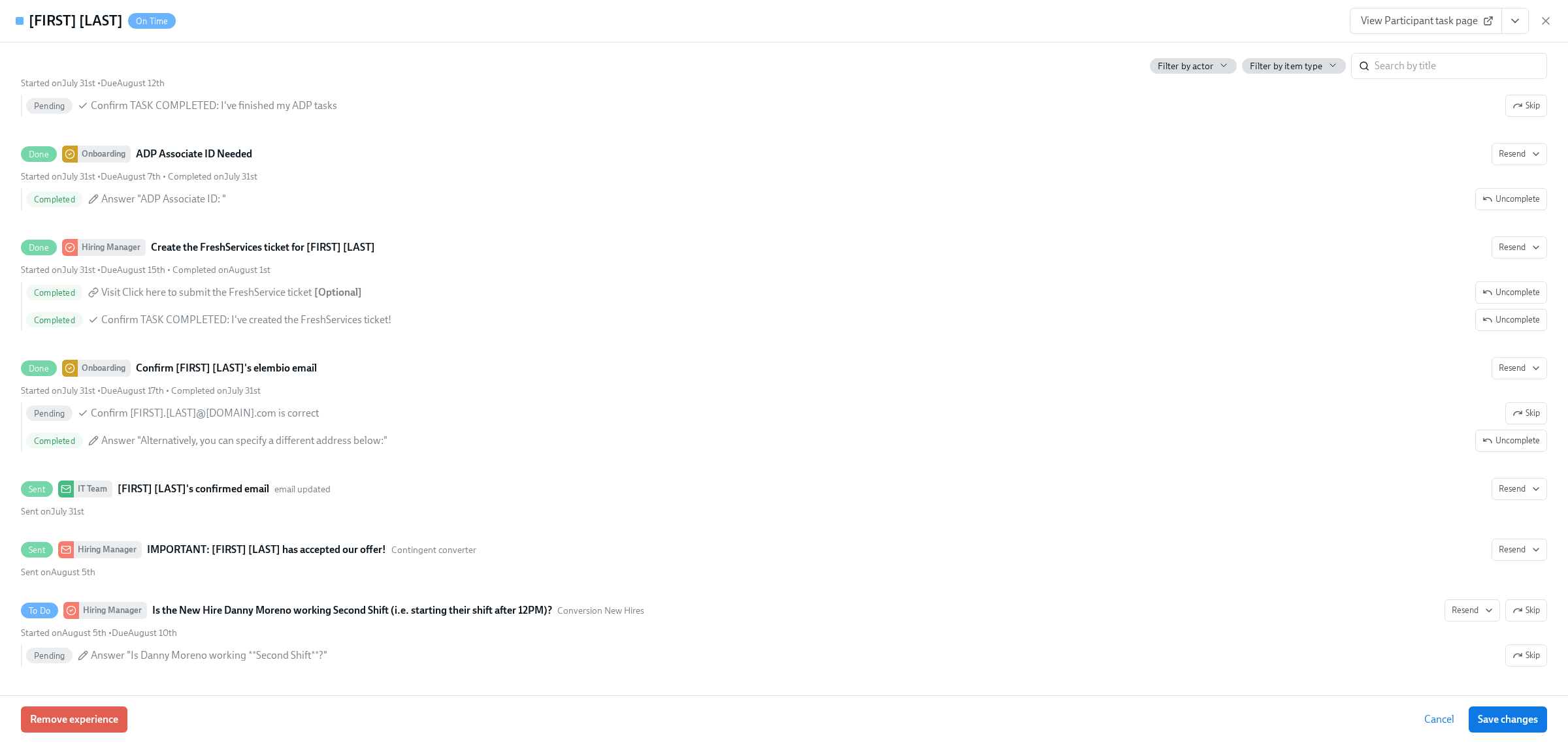 click on "View Participant task page" at bounding box center (1451, 21) 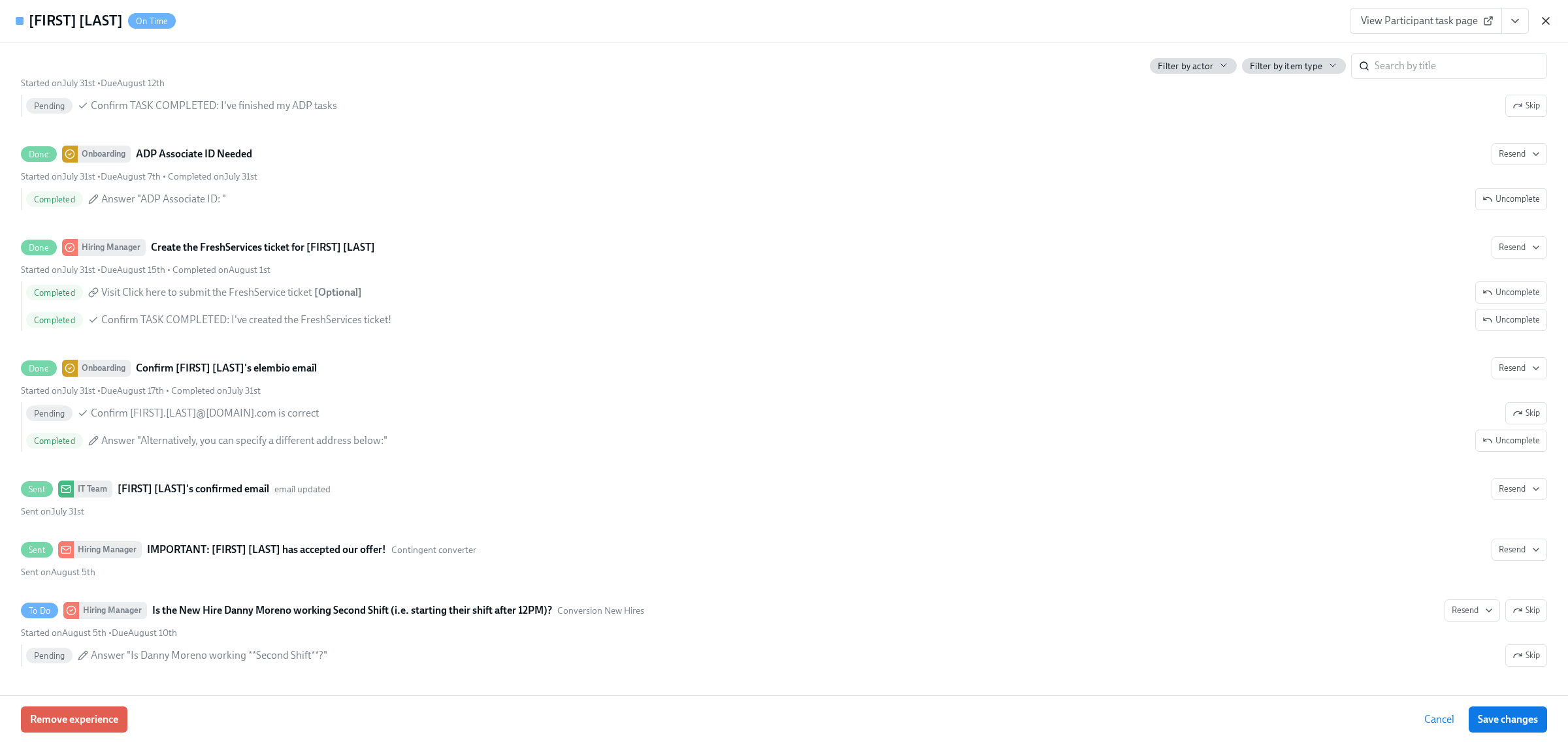 click 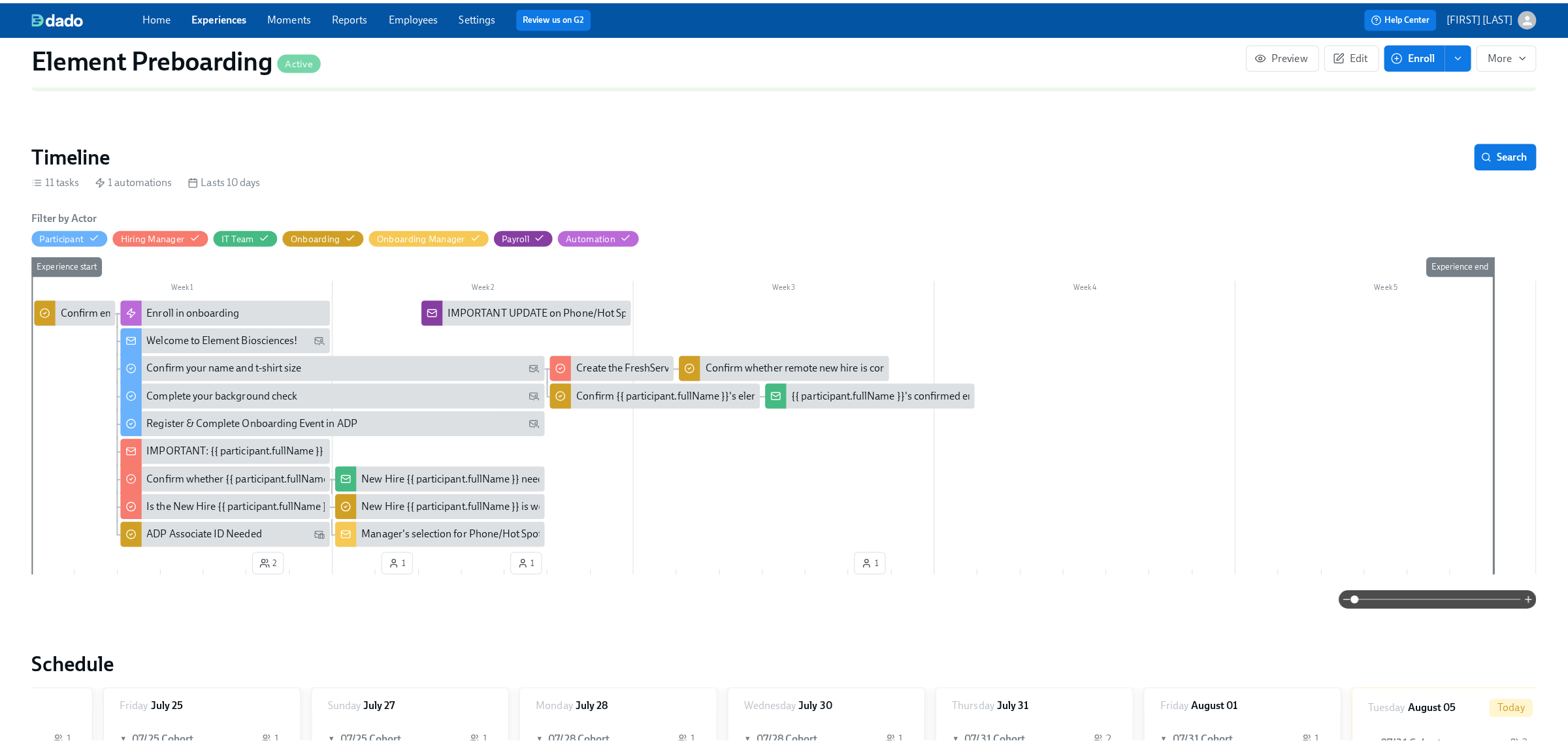 scroll, scrollTop: 163, scrollLeft: 0, axis: vertical 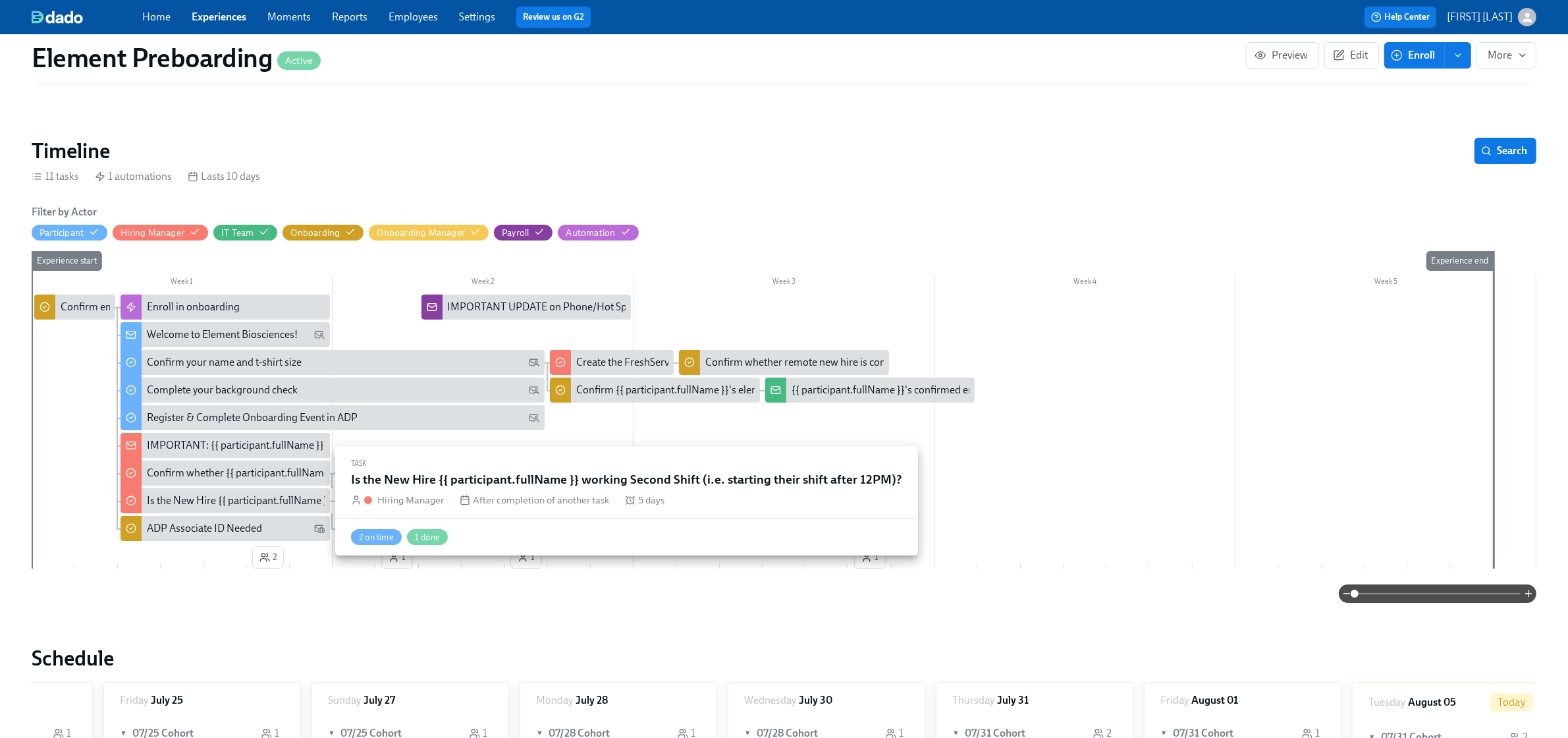 click on "Is the New Hire {{ participant.fullName }} working Second Shift (i.e. starting their shift after 12PM)?" at bounding box center (367, 501) 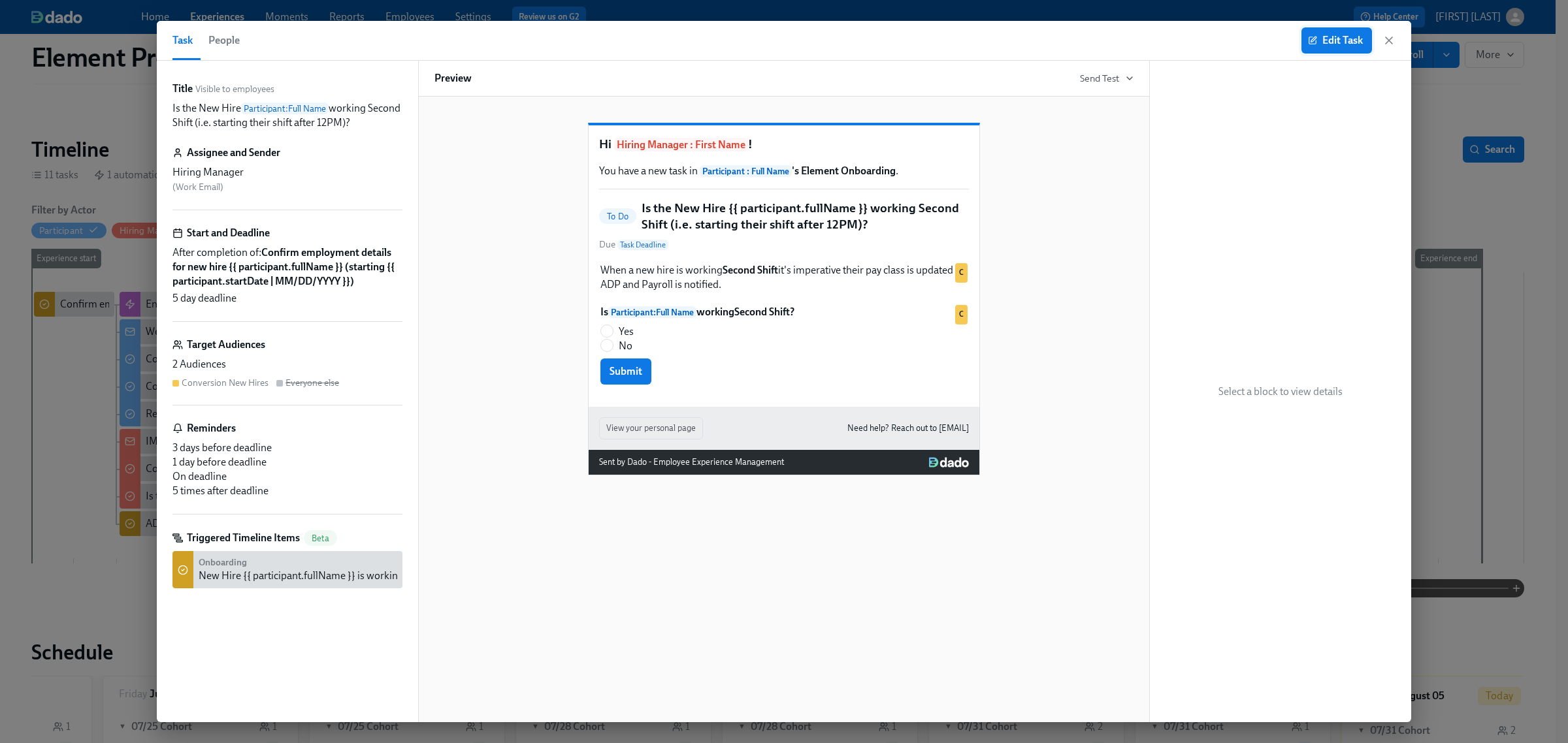 click on "Edit Task" at bounding box center [1337, 40] 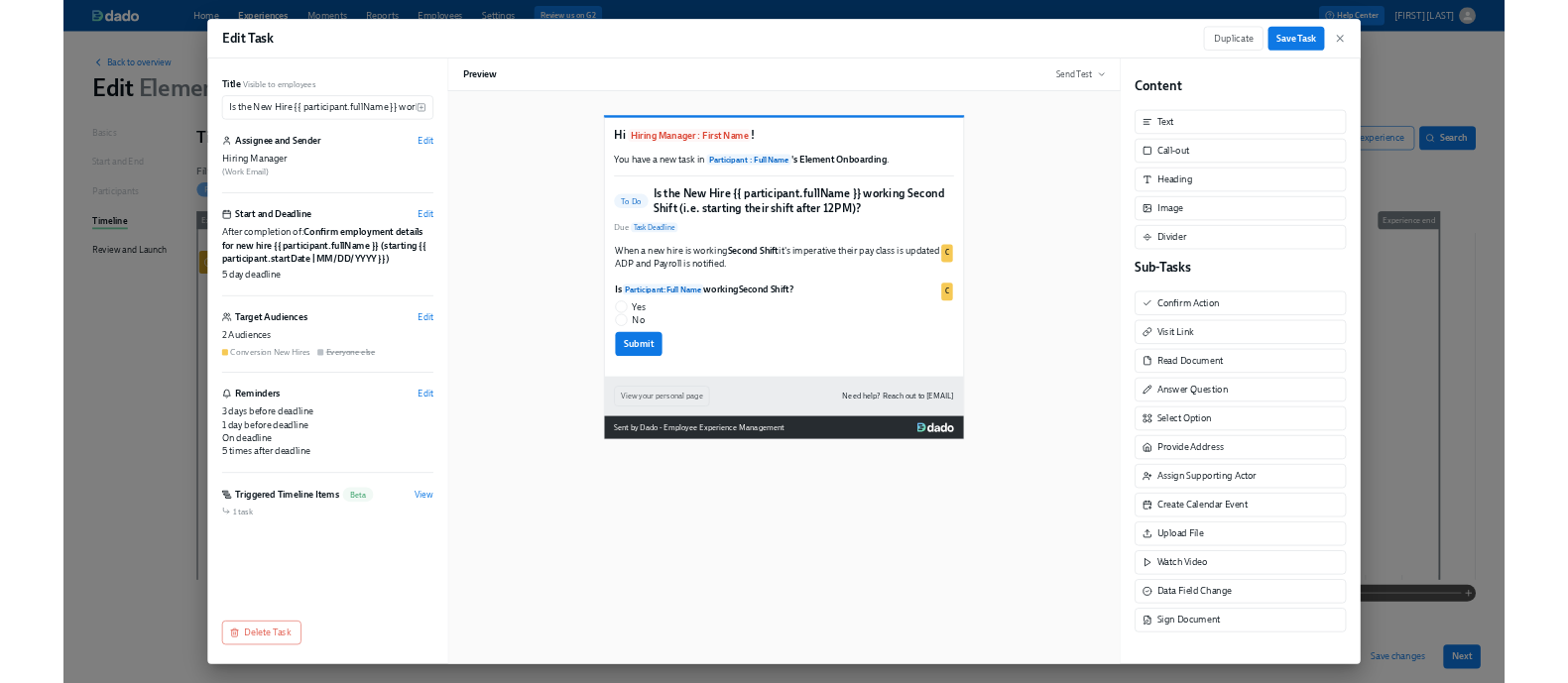 scroll, scrollTop: 0, scrollLeft: 0, axis: both 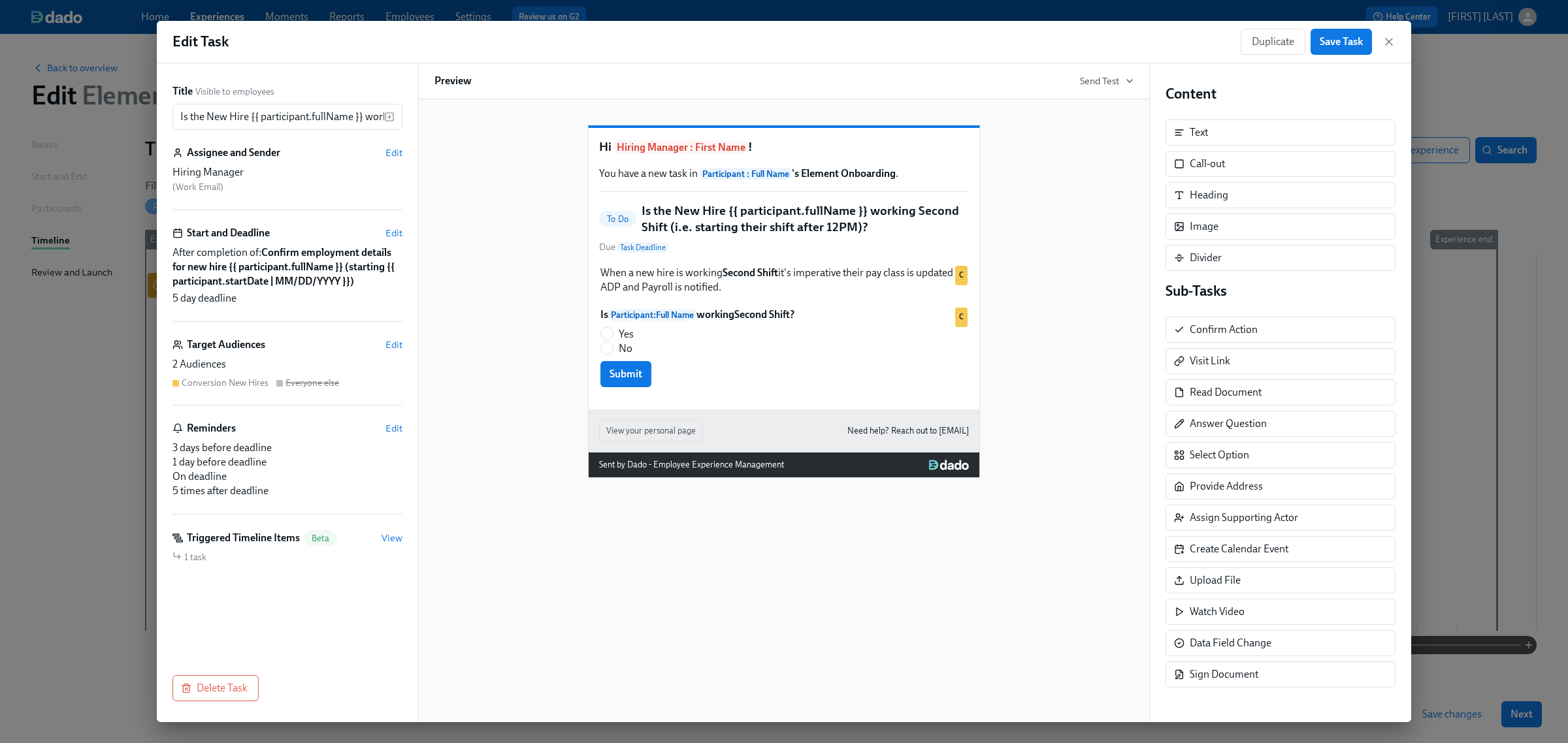 click on "Is the New Hire {{ participant.fullName }} working Second Shift (i.e. starting their shift after 12PM)?" at bounding box center [805, 219] 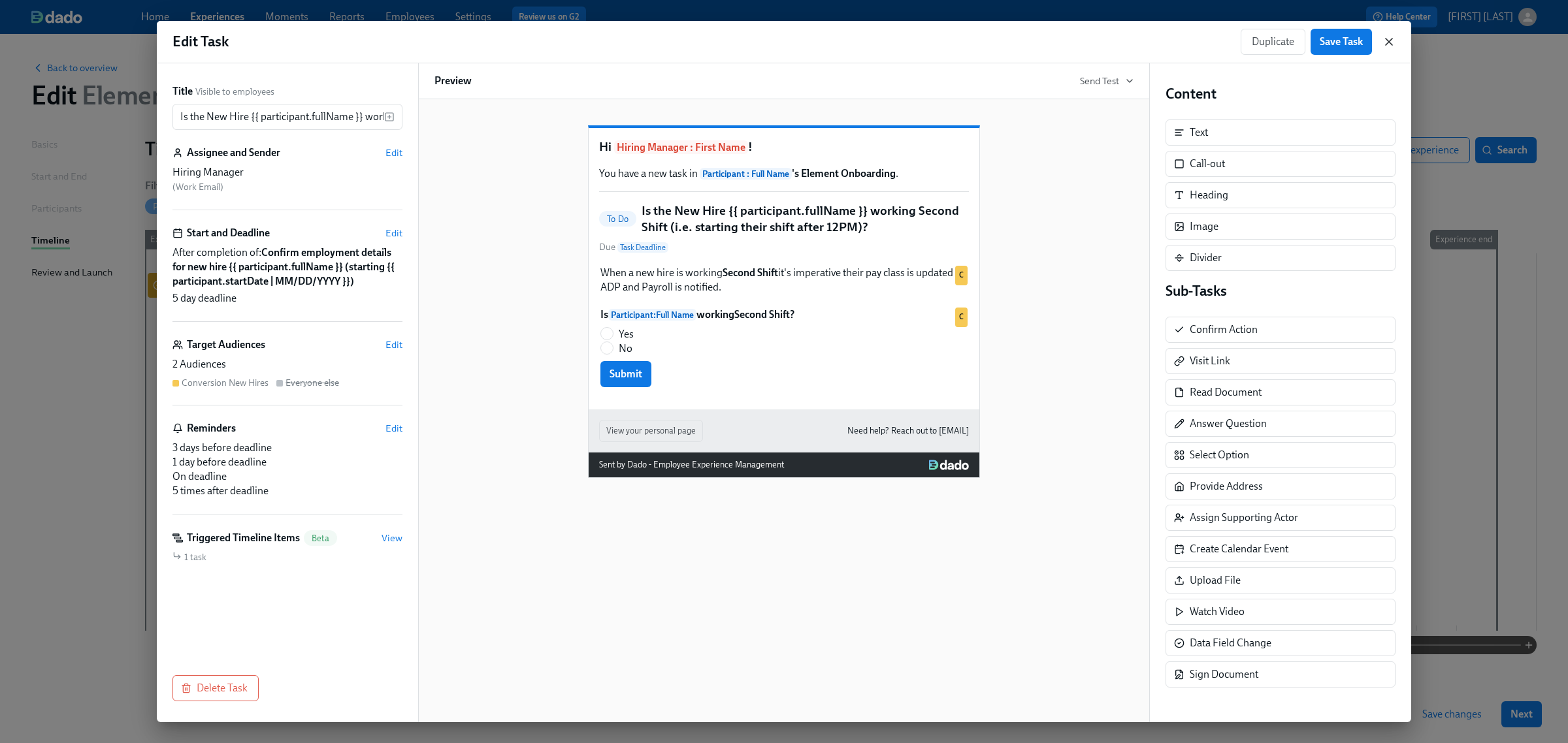 click 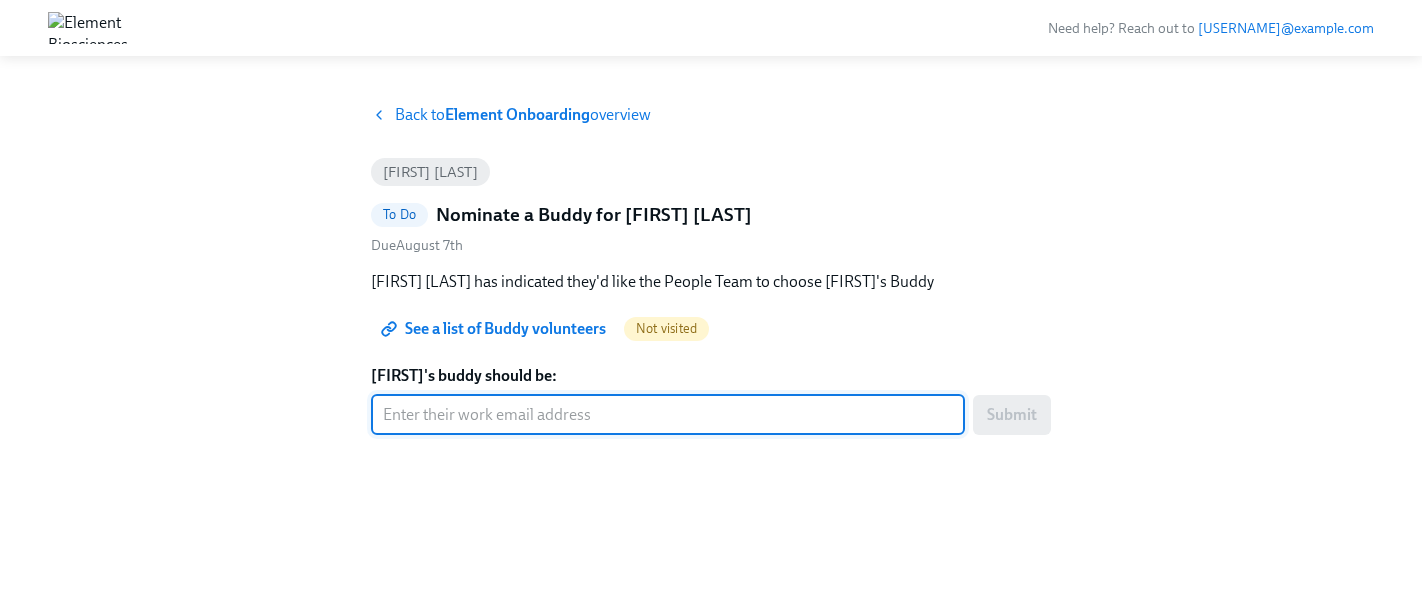 scroll, scrollTop: 0, scrollLeft: 0, axis: both 